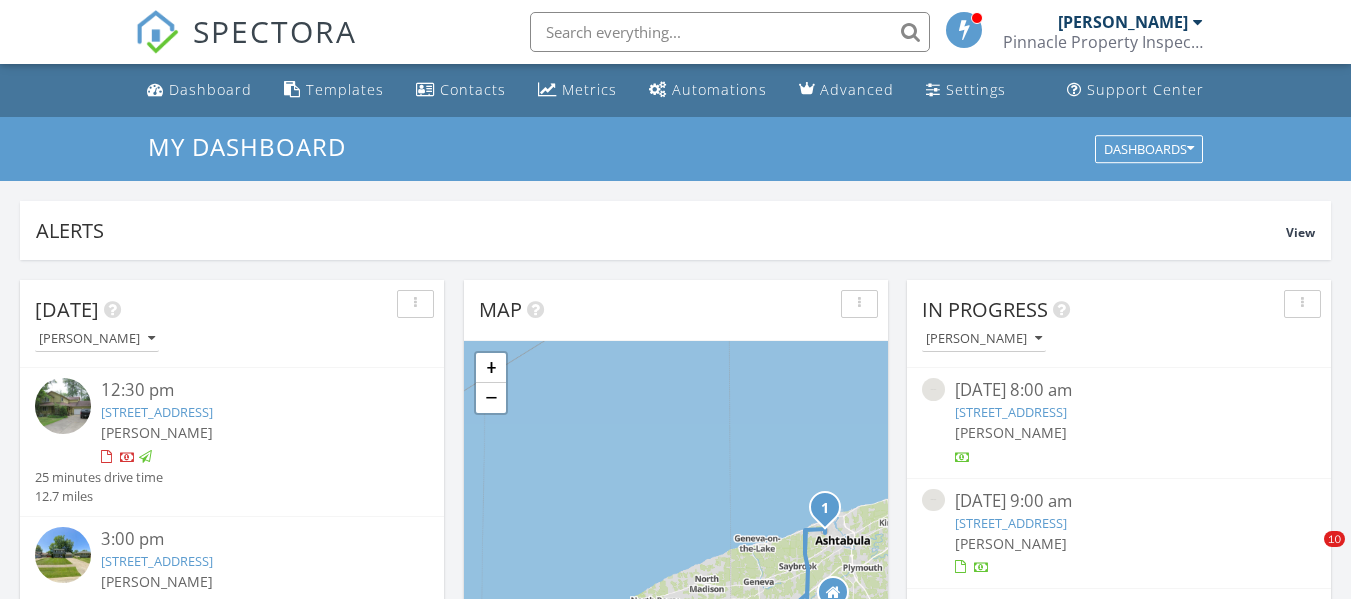 scroll, scrollTop: 0, scrollLeft: 0, axis: both 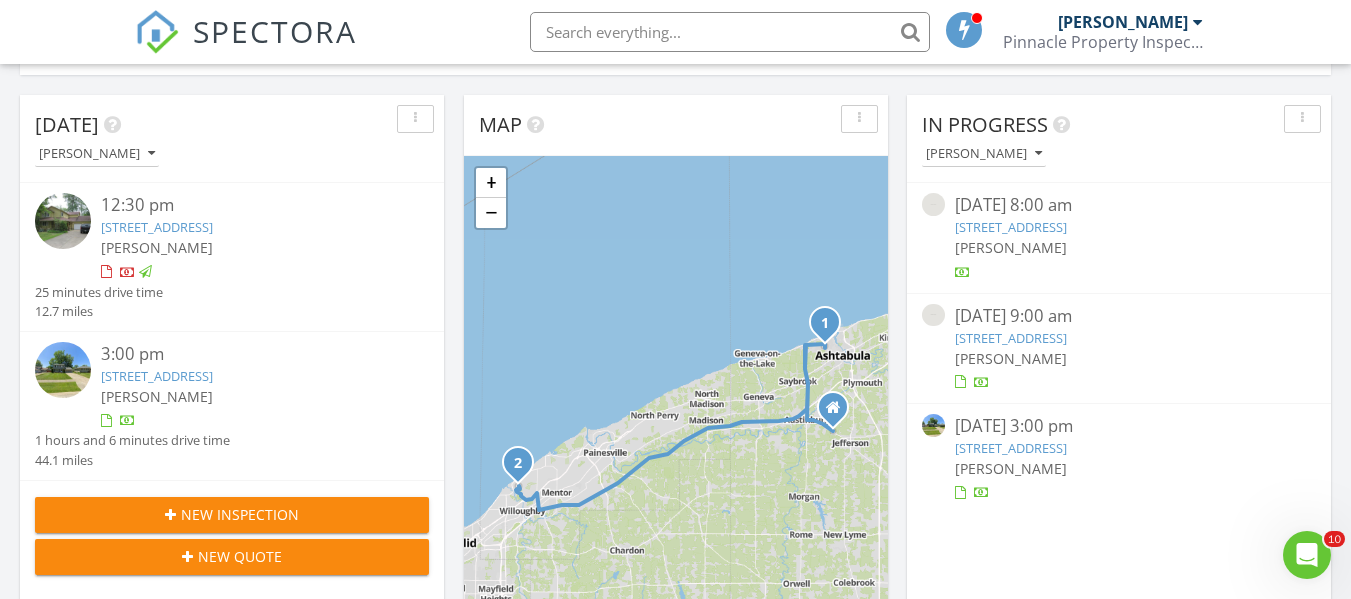 click on "06/30/25 8:00 am" at bounding box center [1119, 205] 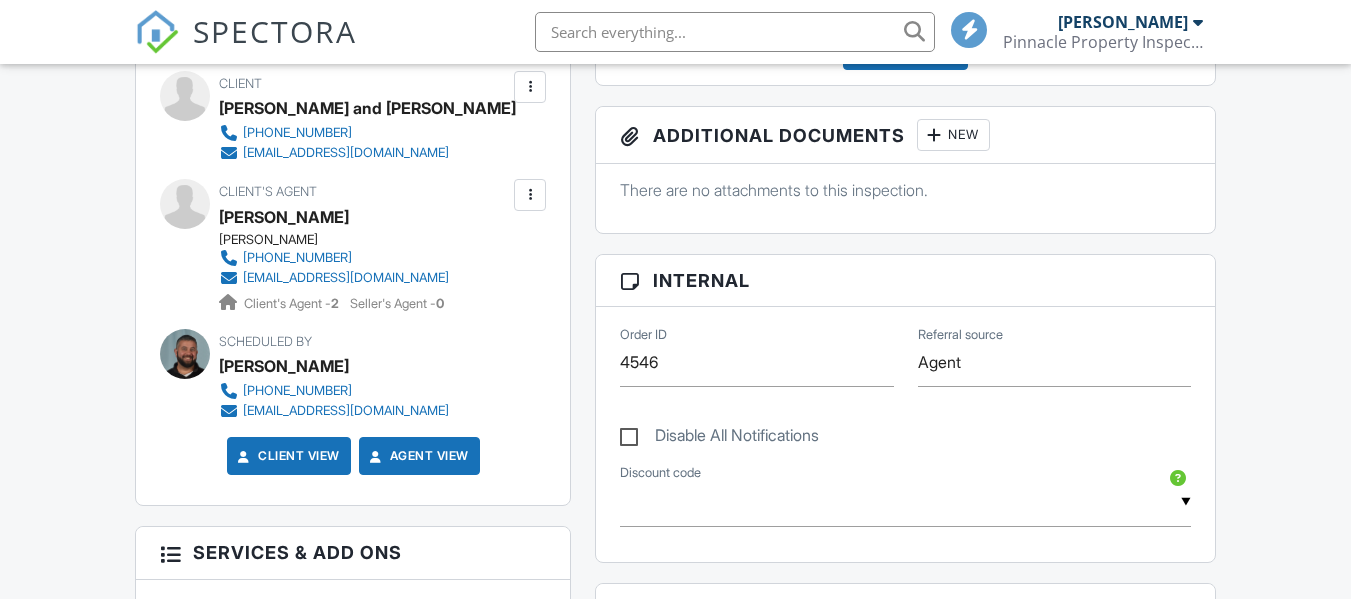 scroll, scrollTop: 0, scrollLeft: 0, axis: both 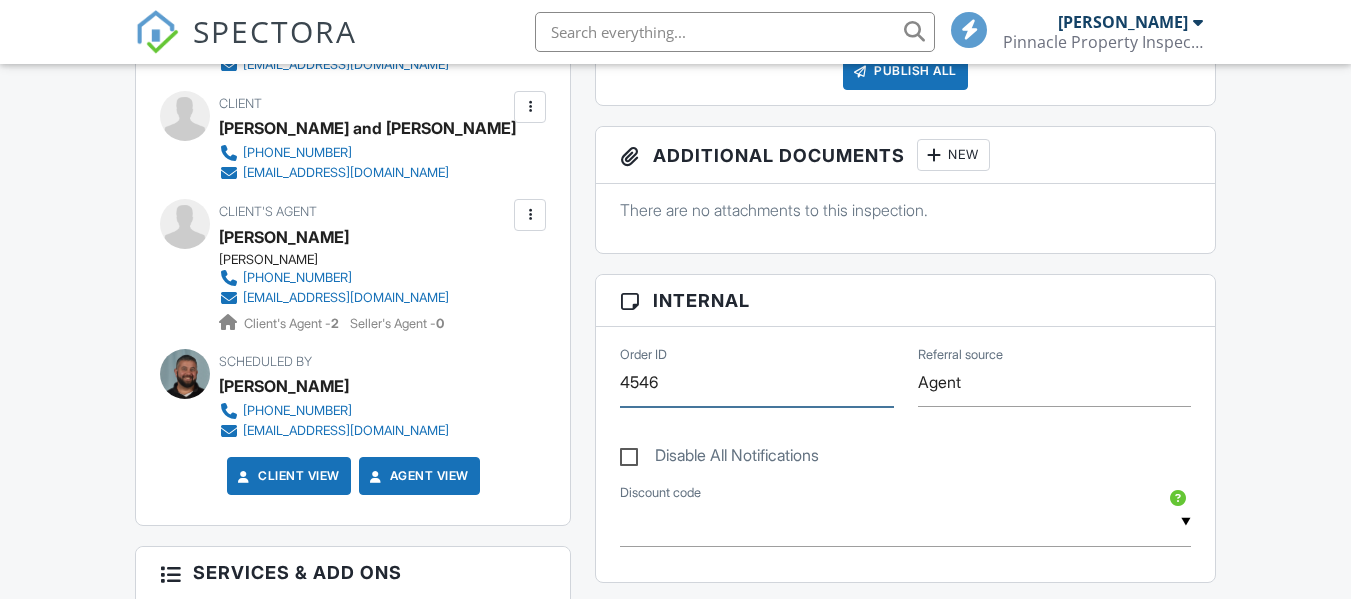 click on "4546" at bounding box center (756, 382) 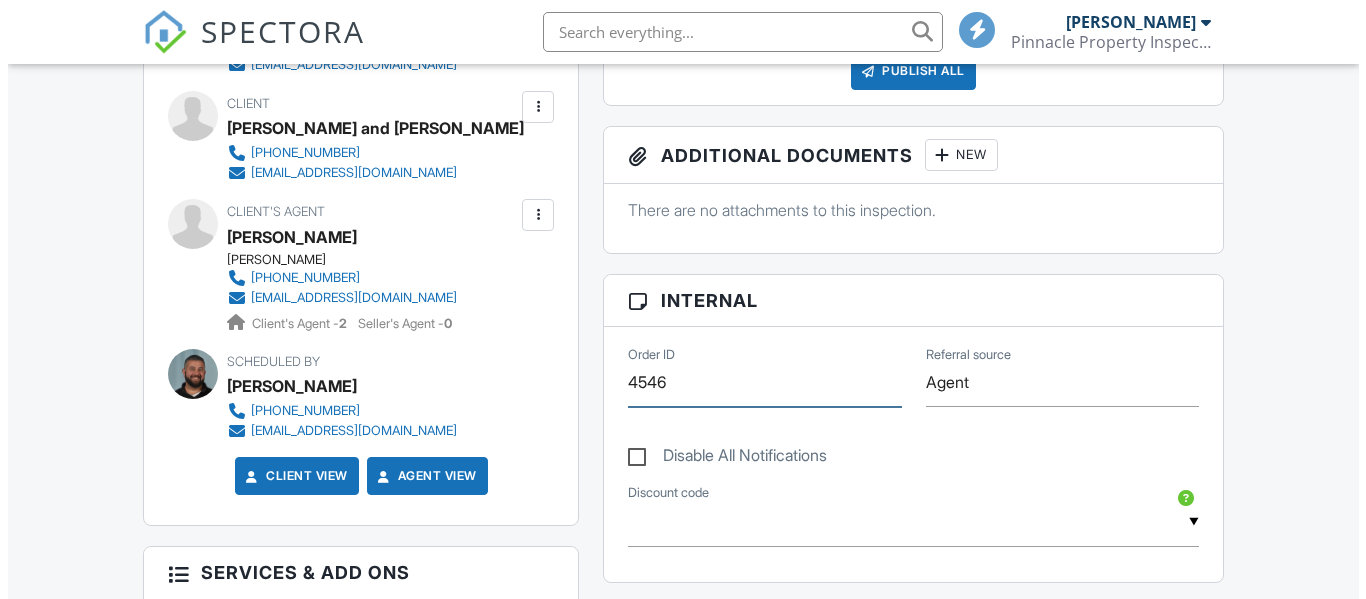 scroll, scrollTop: 398, scrollLeft: 0, axis: vertical 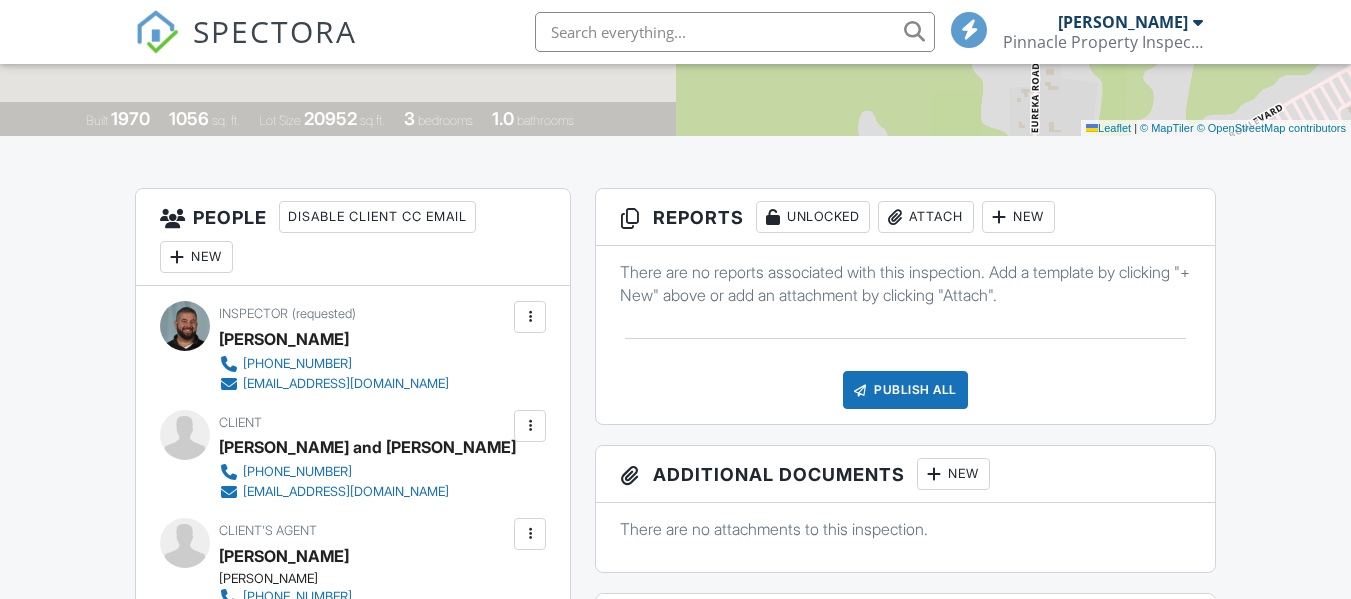 click on "Publish All" at bounding box center [905, 390] 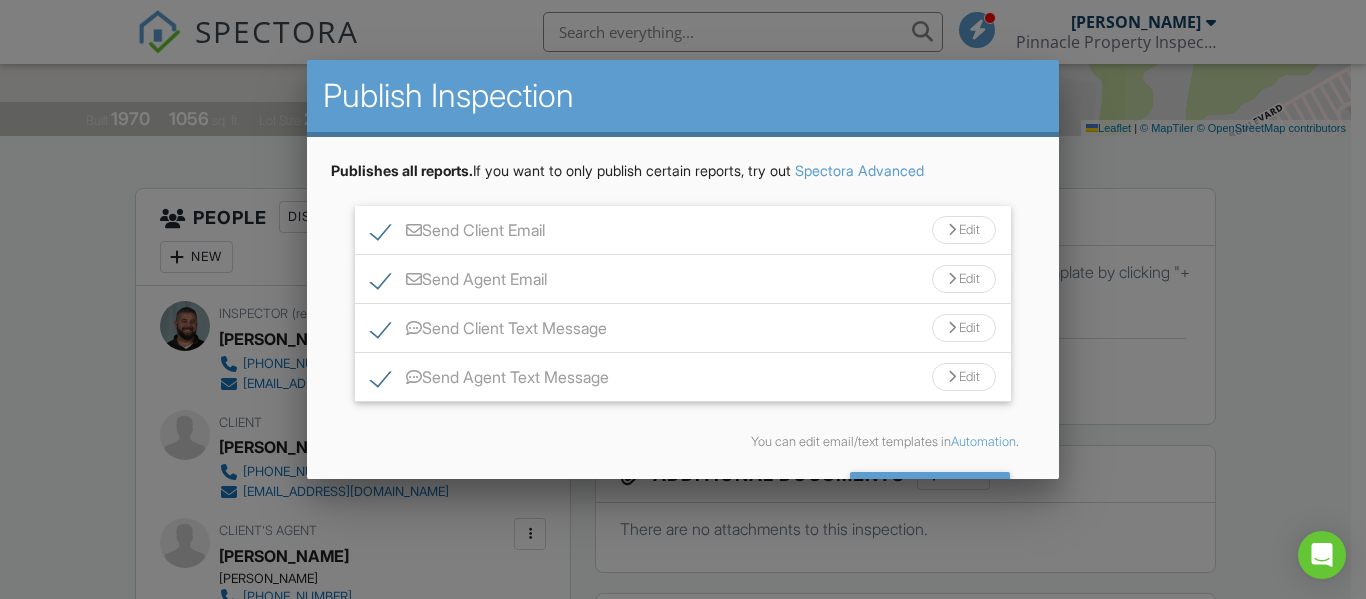 click on "Send Client Email" at bounding box center [458, 233] 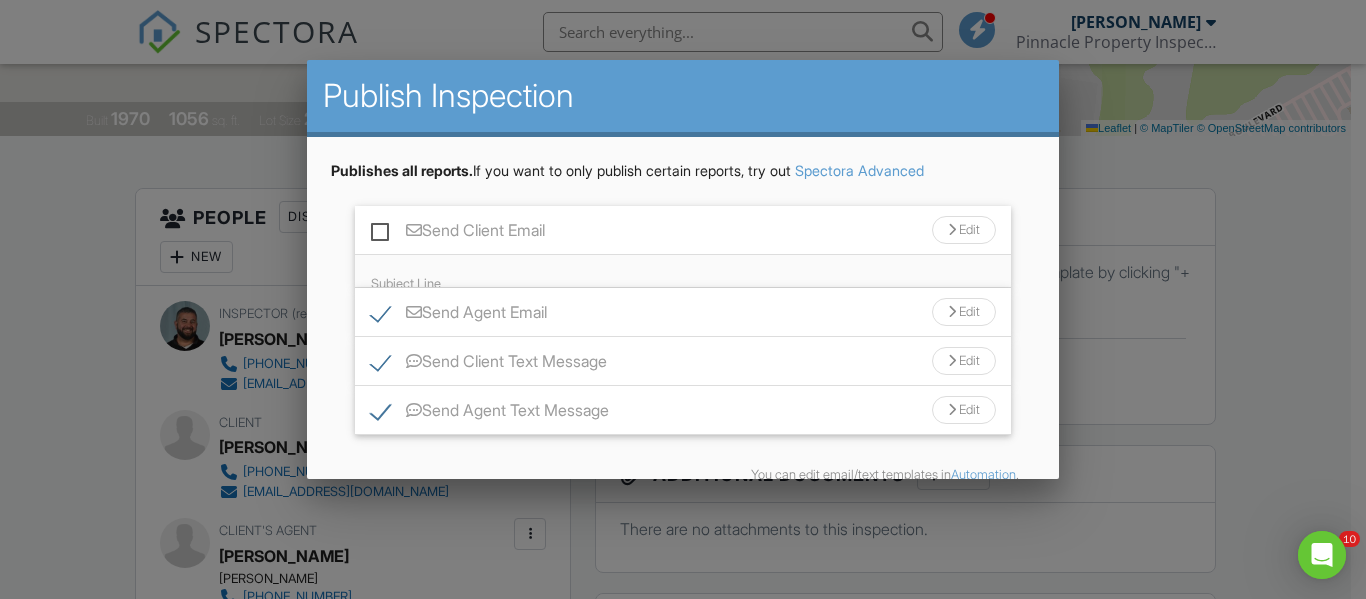 scroll, scrollTop: 0, scrollLeft: 0, axis: both 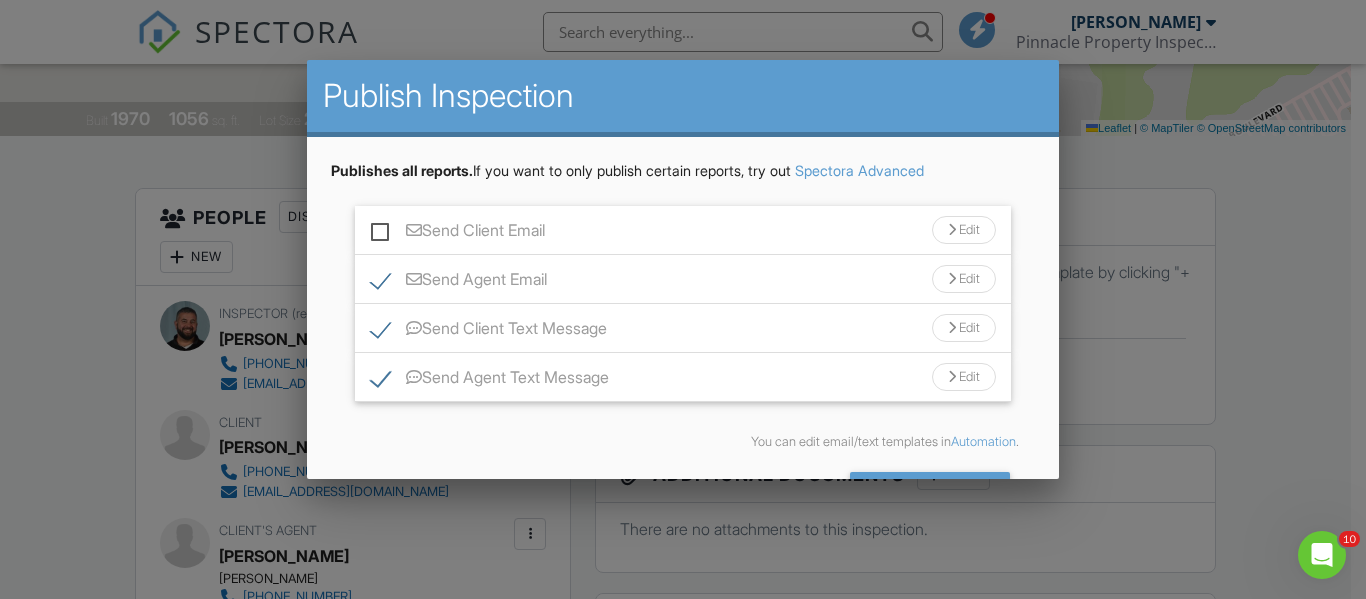 click on "Send Agent Email" at bounding box center [459, 282] 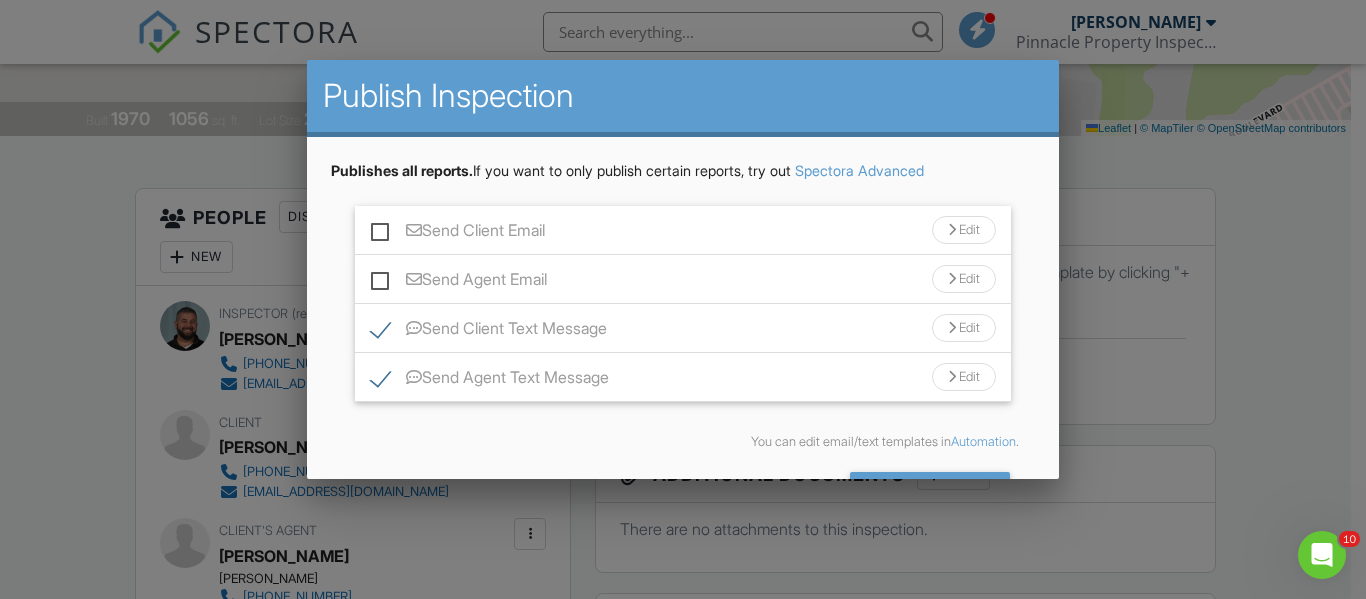click on "Send Client Text Message" at bounding box center [489, 331] 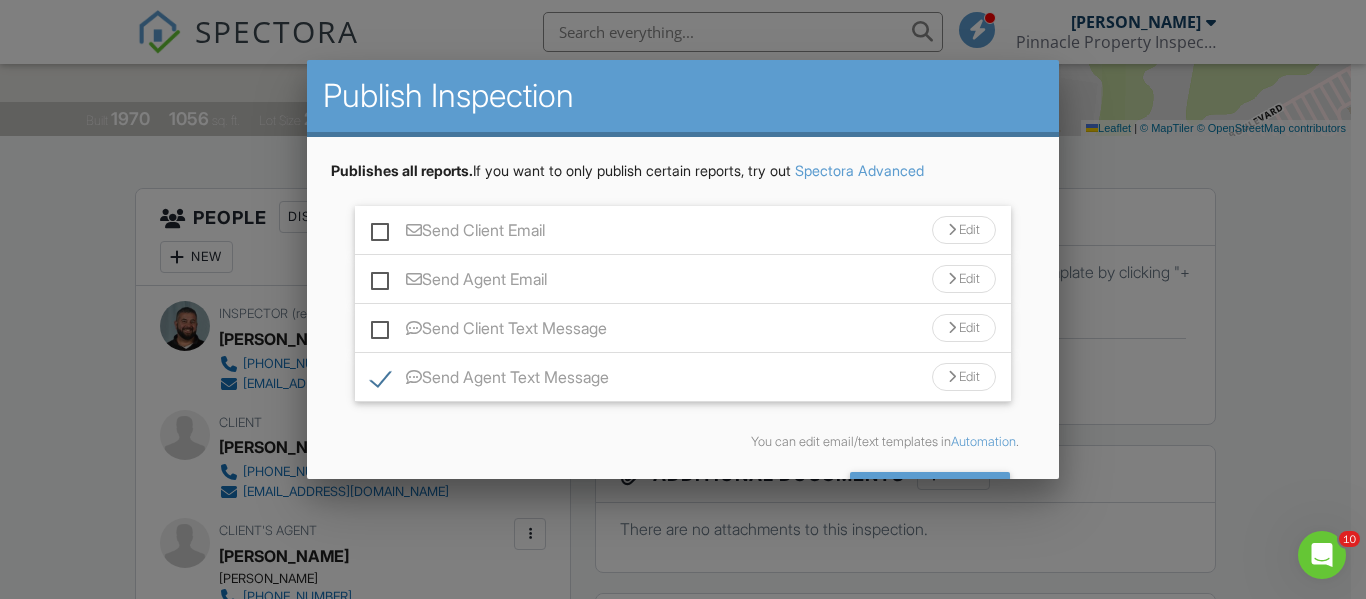 click on "Send Agent Text Message" at bounding box center (490, 380) 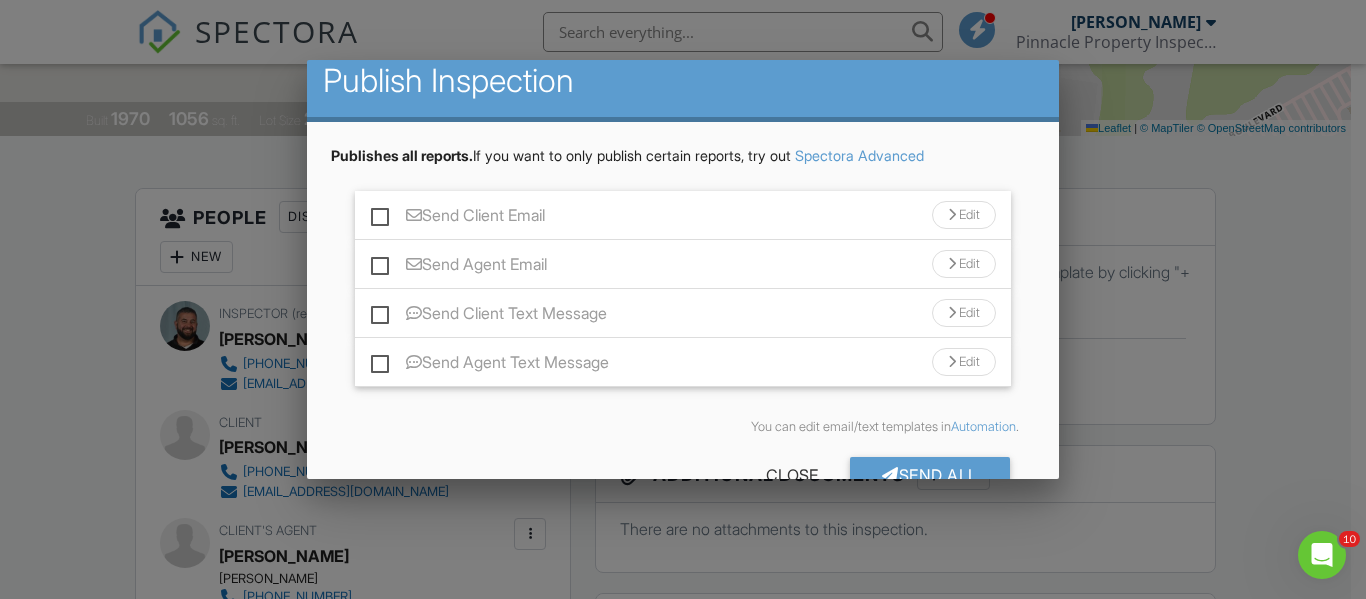 scroll, scrollTop: 67, scrollLeft: 0, axis: vertical 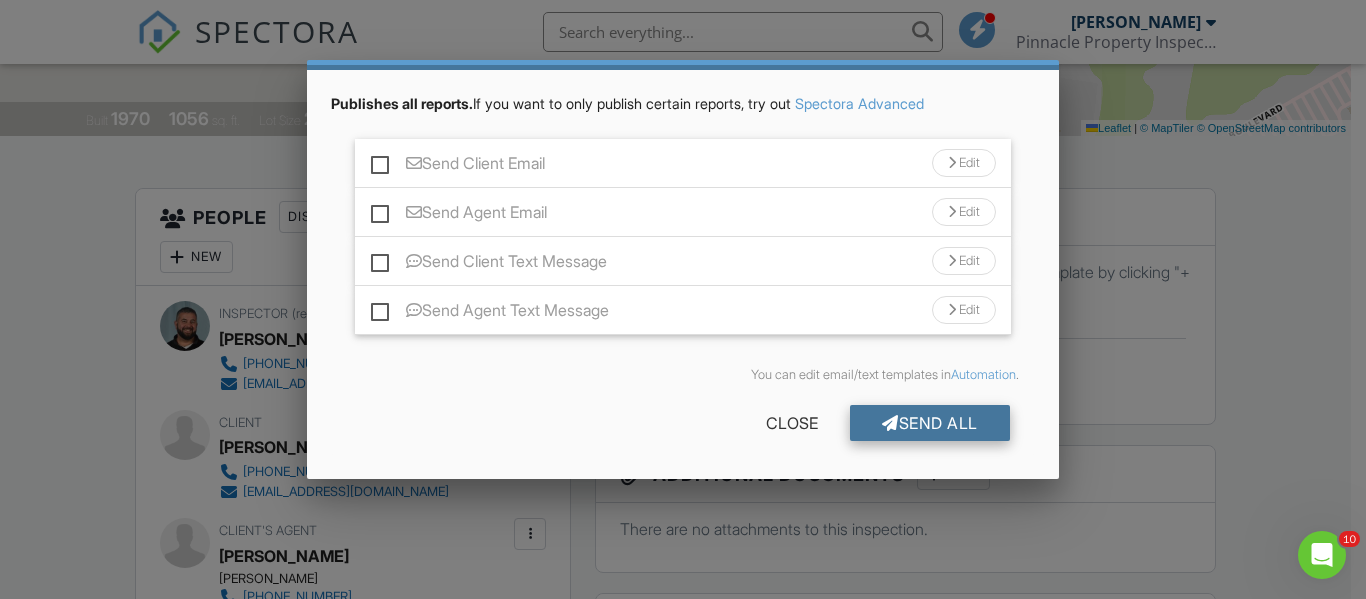 click on "Send All" at bounding box center (930, 423) 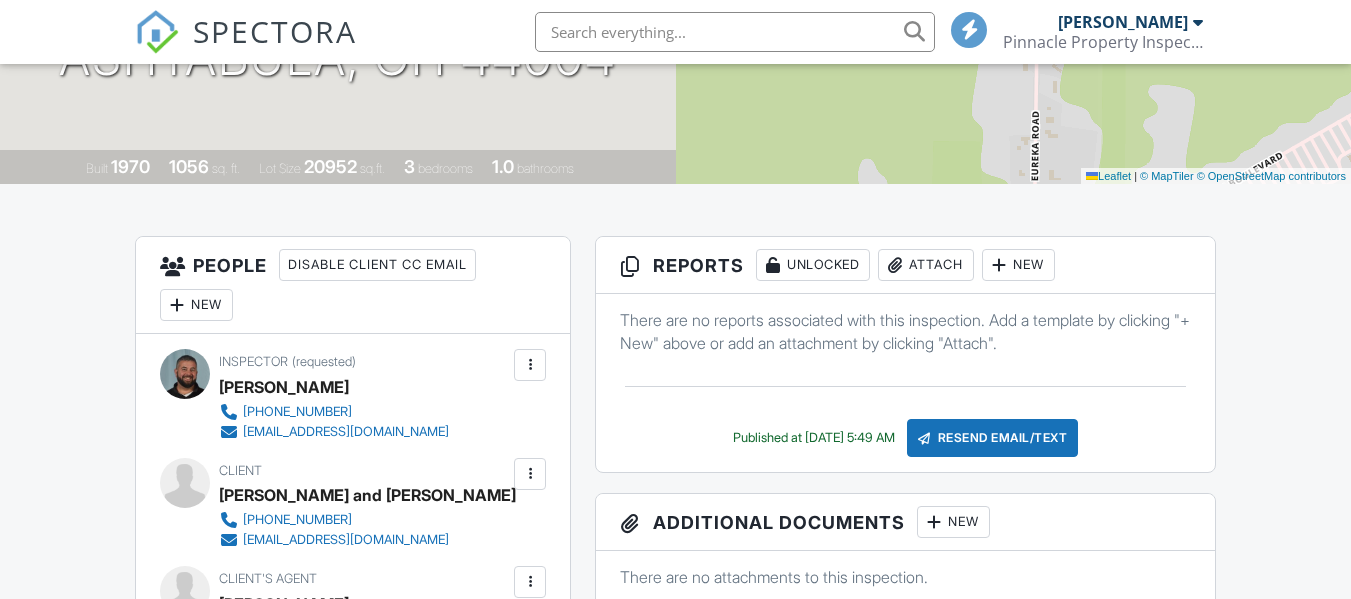 scroll, scrollTop: 350, scrollLeft: 0, axis: vertical 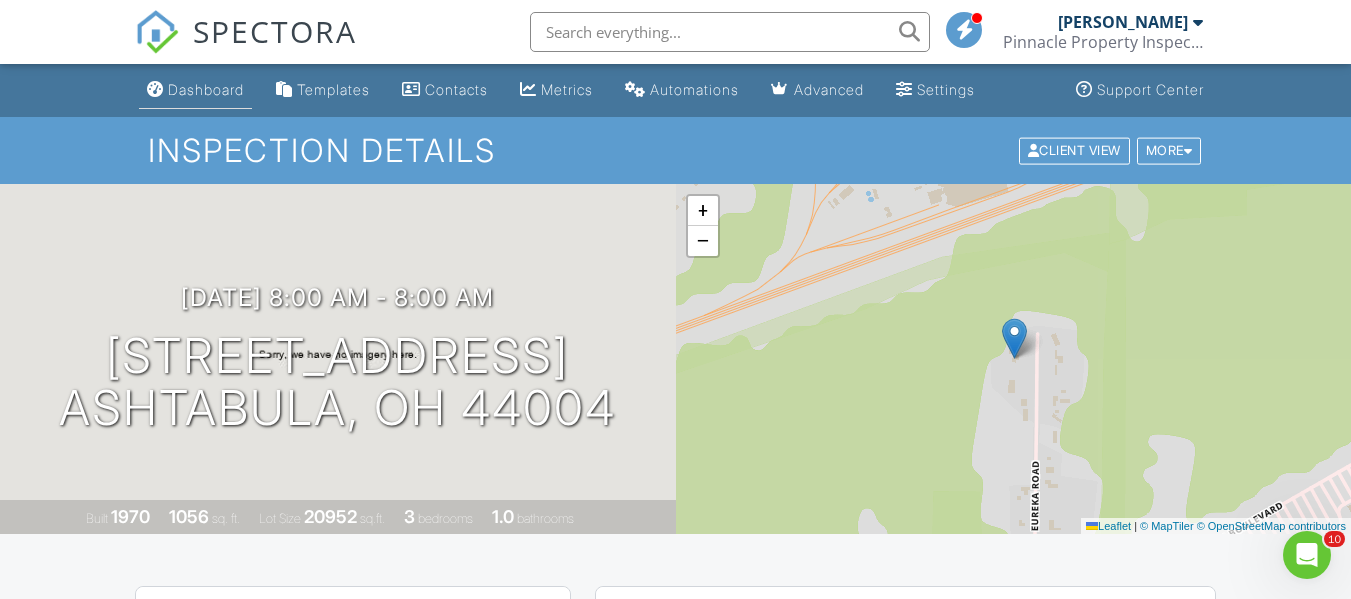 click on "Dashboard" at bounding box center [206, 89] 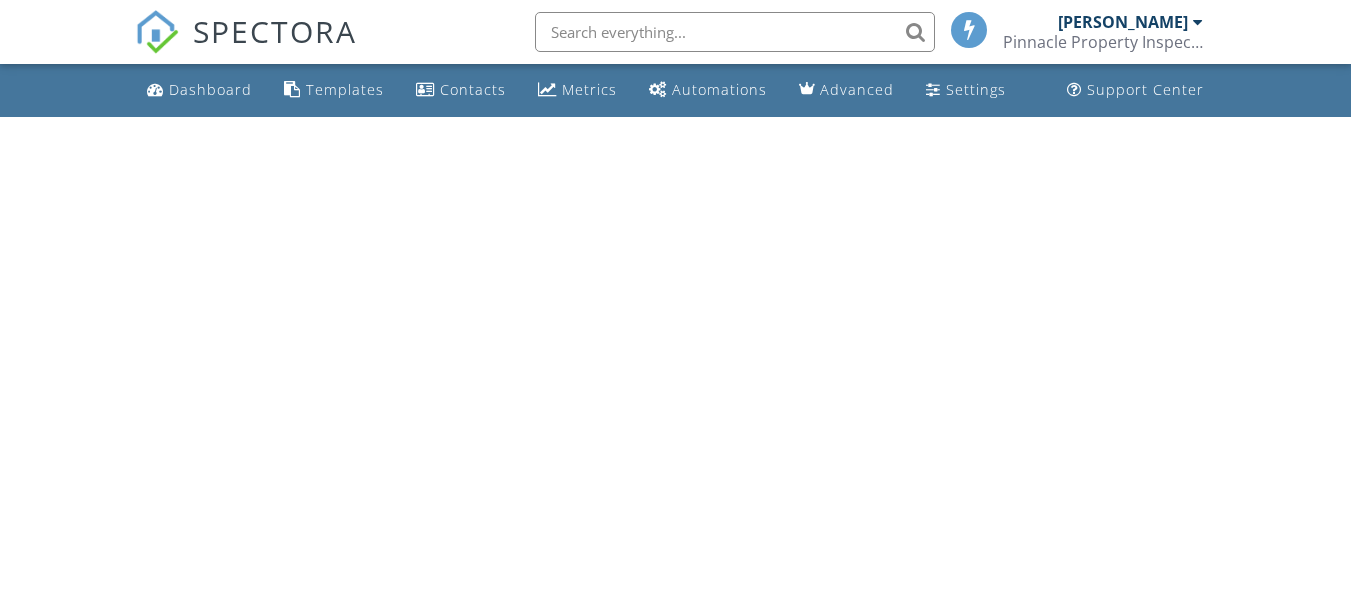 scroll, scrollTop: 0, scrollLeft: 0, axis: both 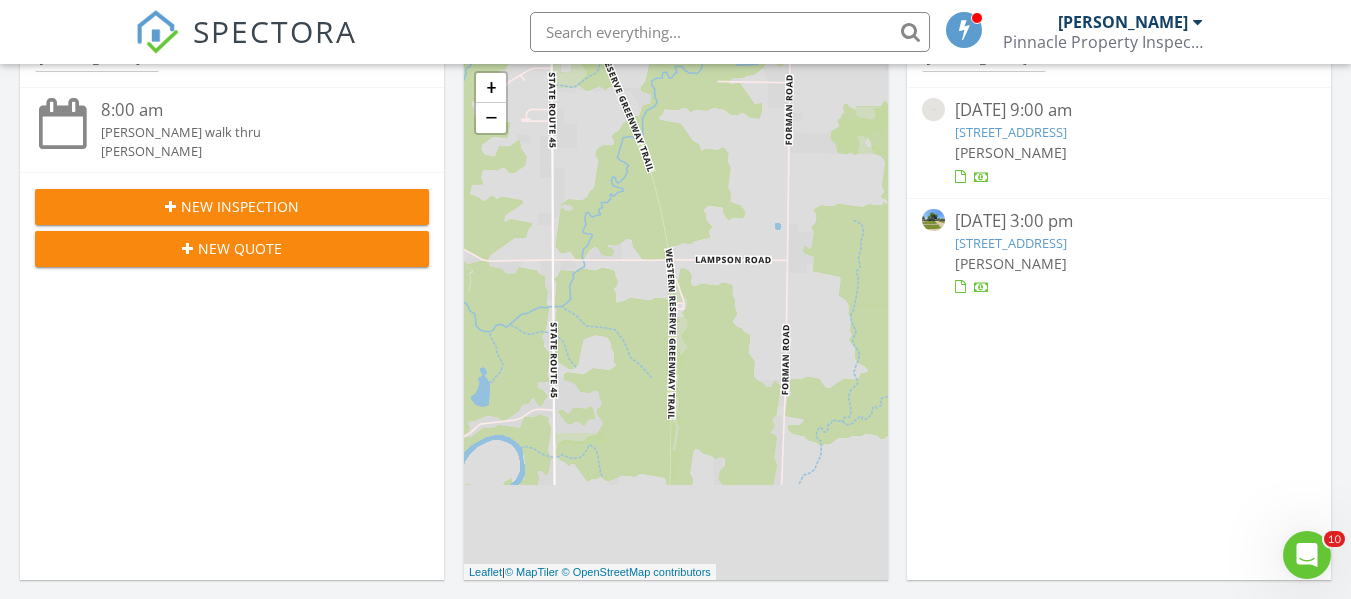 click on "[DATE] 3:00 pm" at bounding box center (1119, 221) 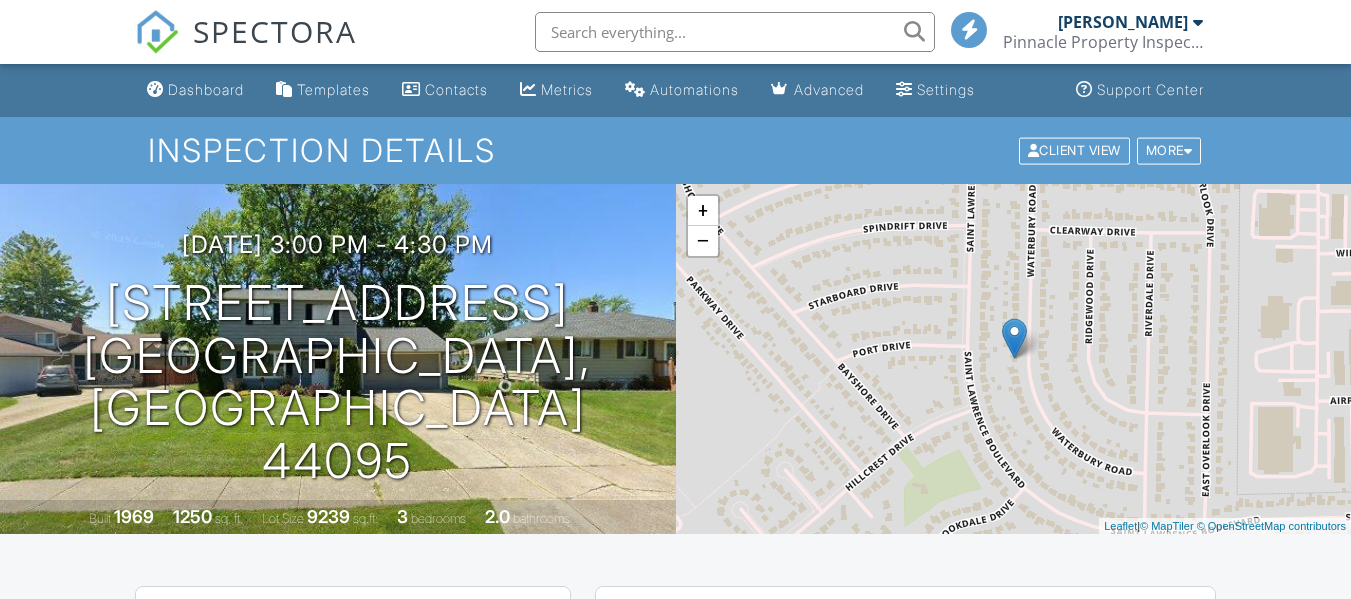 scroll, scrollTop: 0, scrollLeft: 0, axis: both 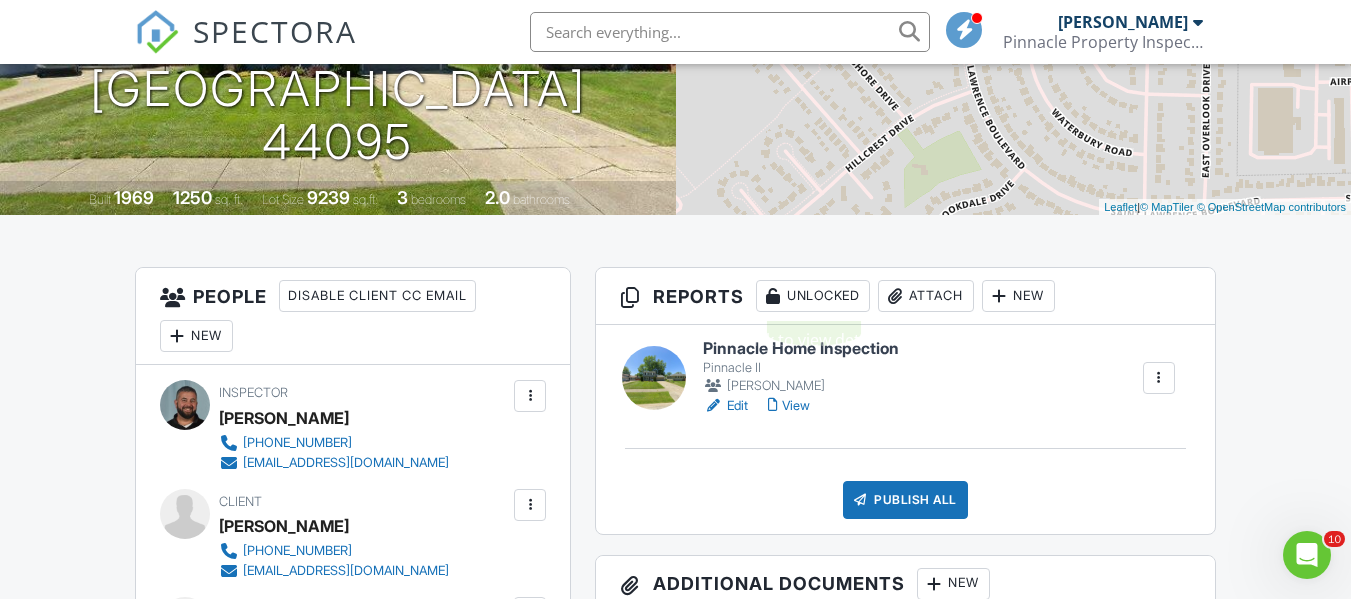 click on "Pinnacle Home Inspection
Pinnacle II
[PERSON_NAME]
Edit
View
Quick Publish
Assign Inspectors
Copy
[GEOGRAPHIC_DATA]
Publish All
Checking report completion" at bounding box center (905, 429) 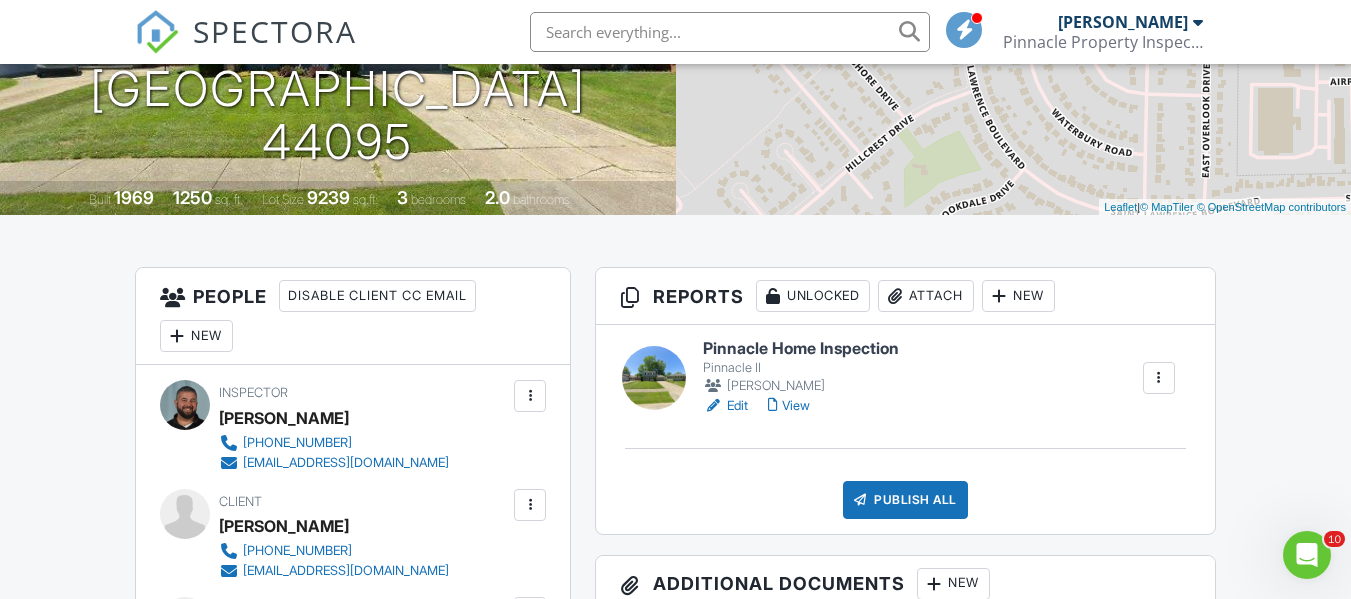 click on "Pinnacle Home Inspection" at bounding box center (801, 349) 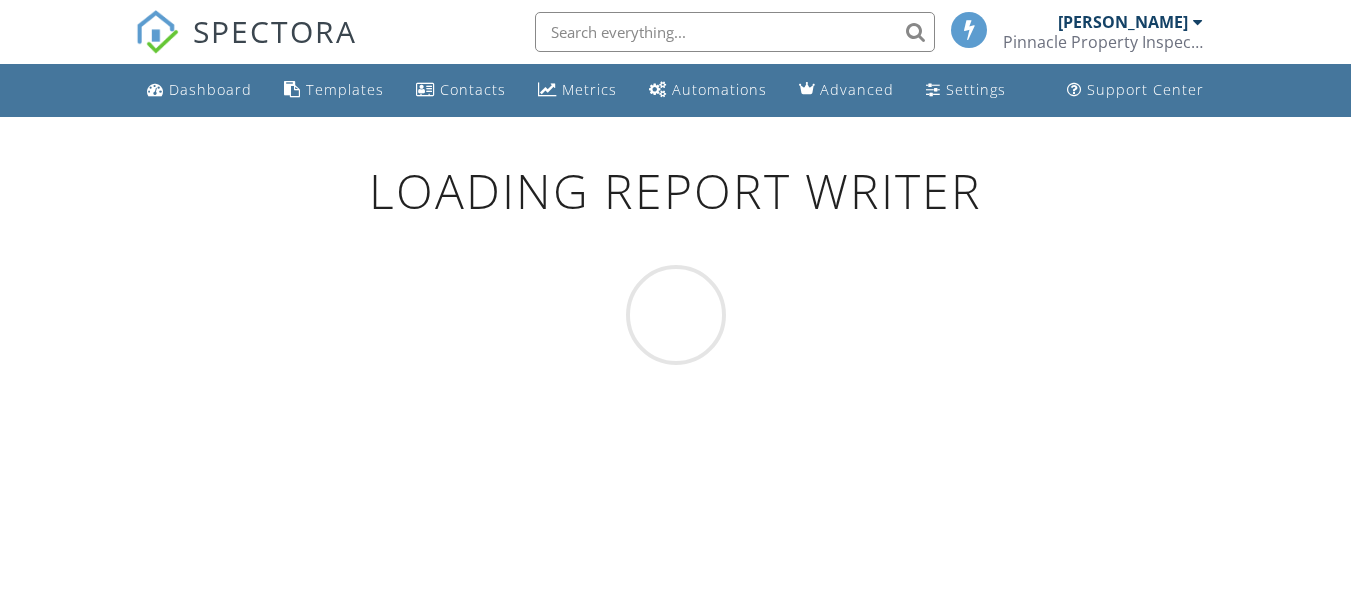 scroll, scrollTop: 0, scrollLeft: 0, axis: both 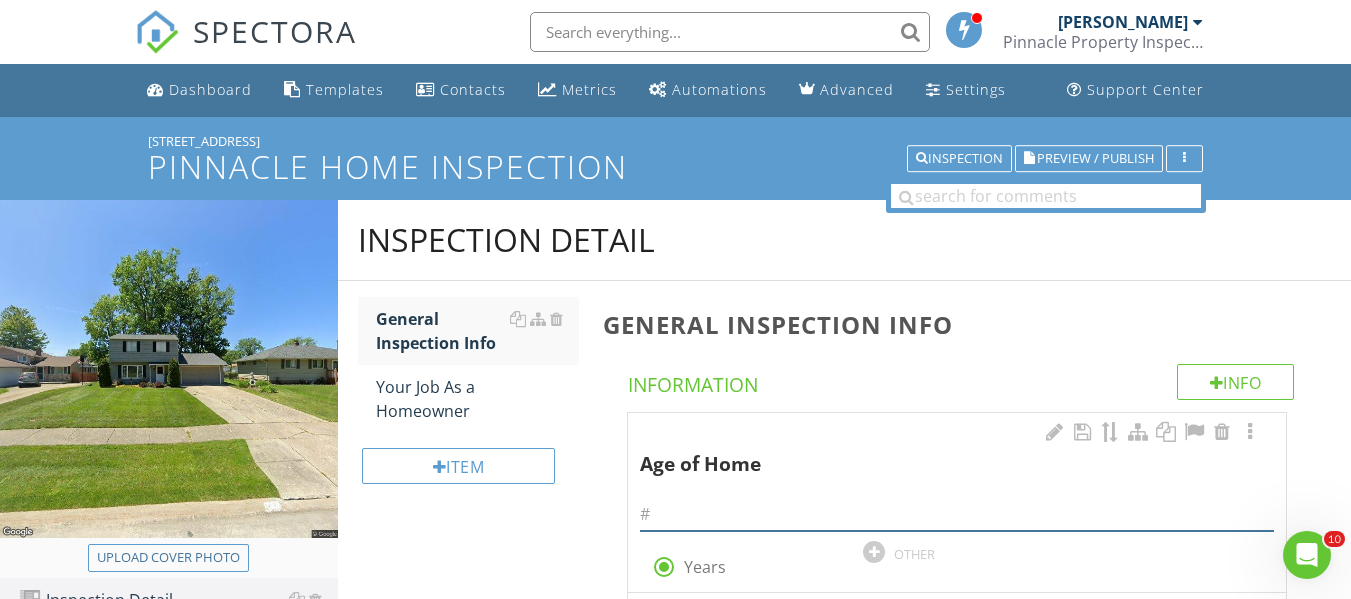 click at bounding box center [957, 514] 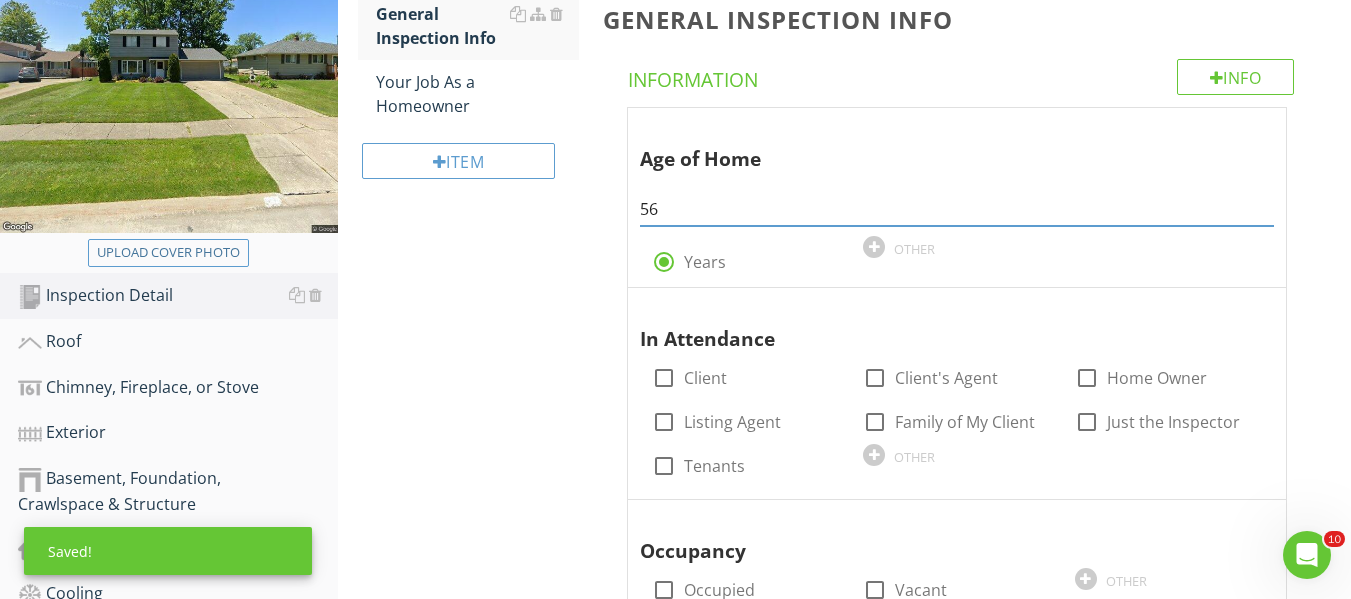 scroll, scrollTop: 367, scrollLeft: 0, axis: vertical 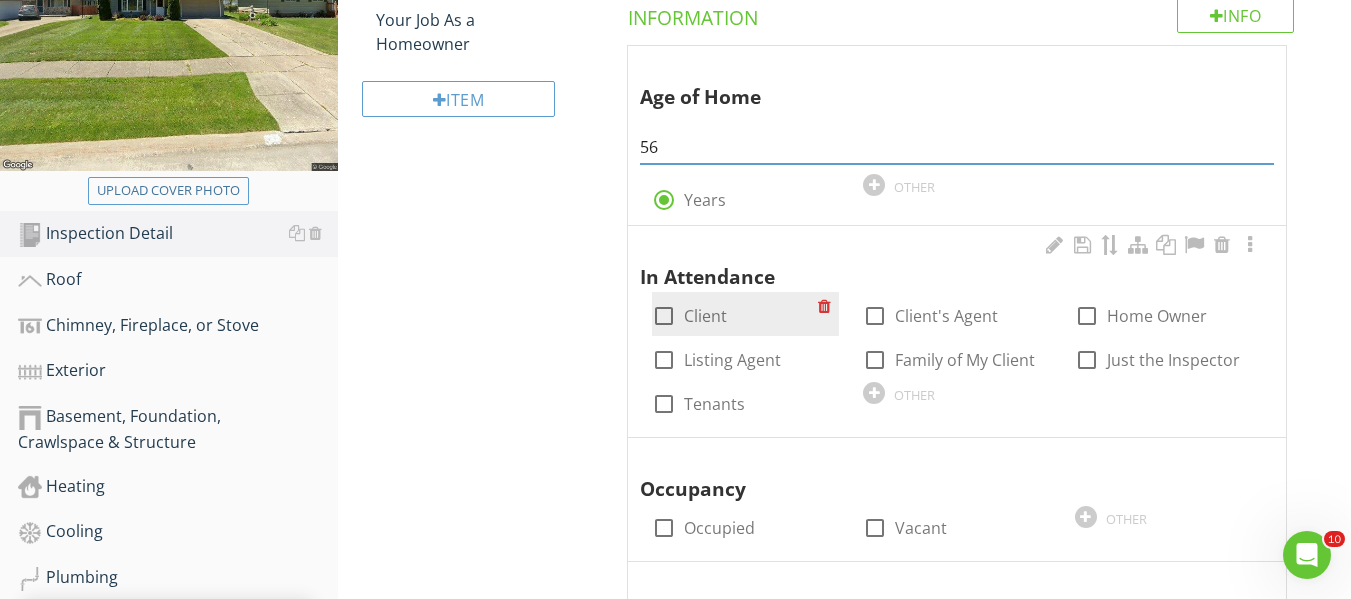 type on "56" 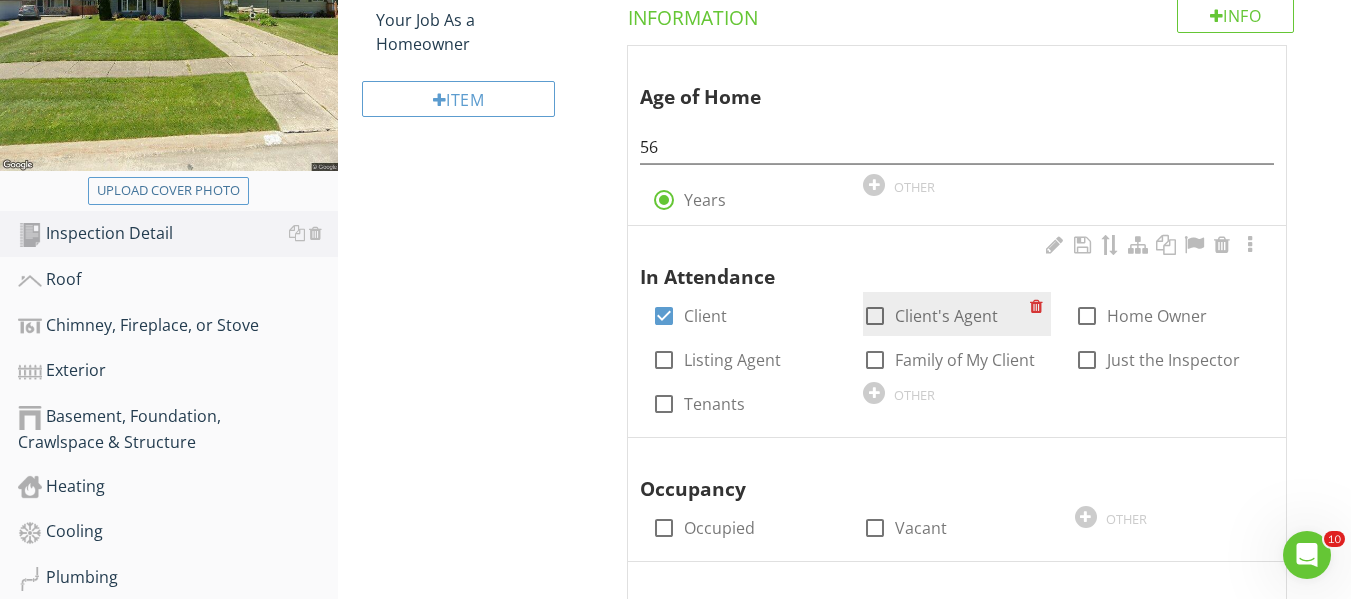 click at bounding box center [875, 316] 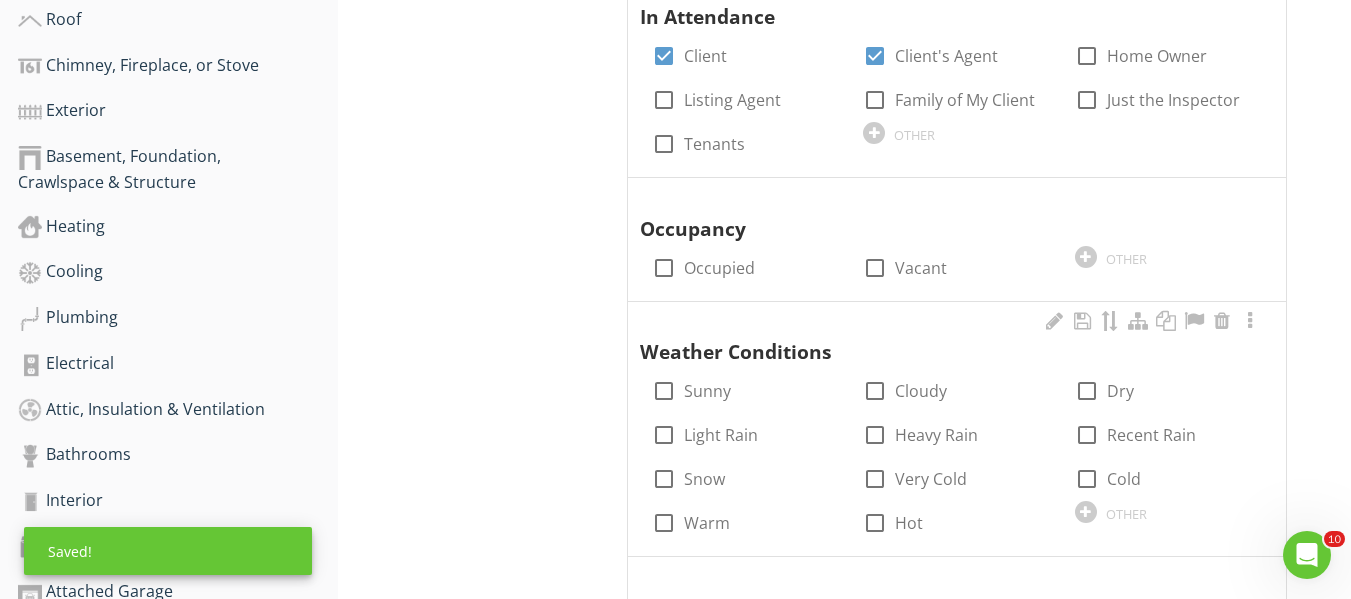scroll, scrollTop: 631, scrollLeft: 0, axis: vertical 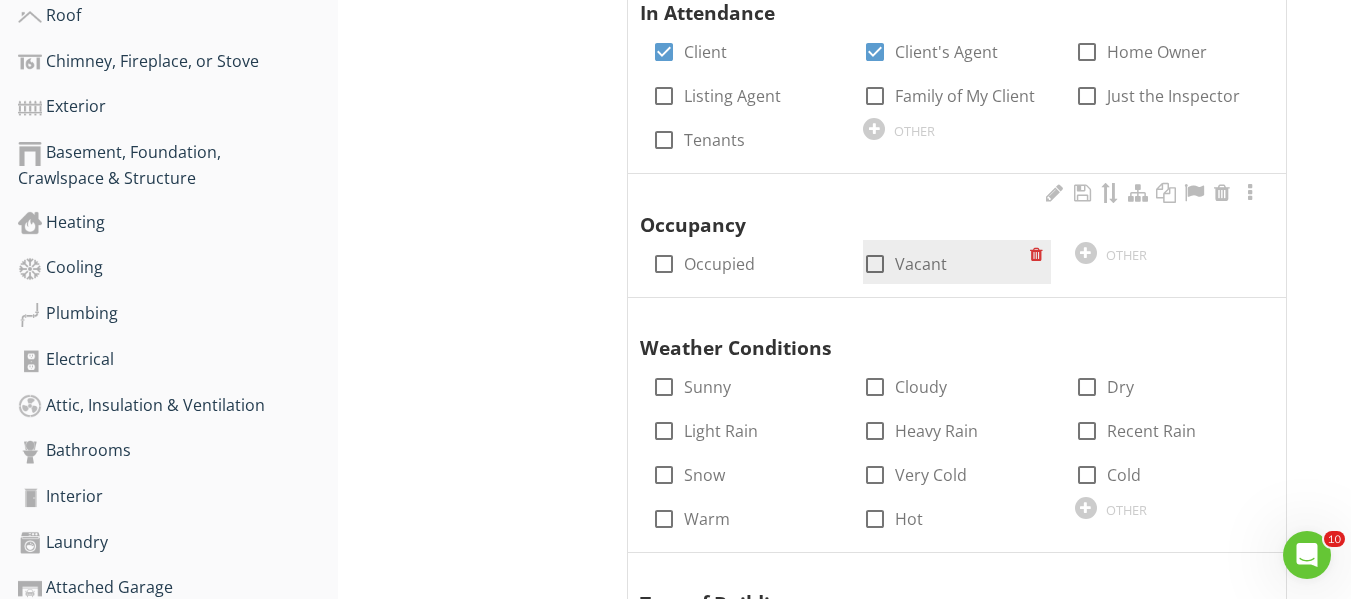 click at bounding box center [875, 264] 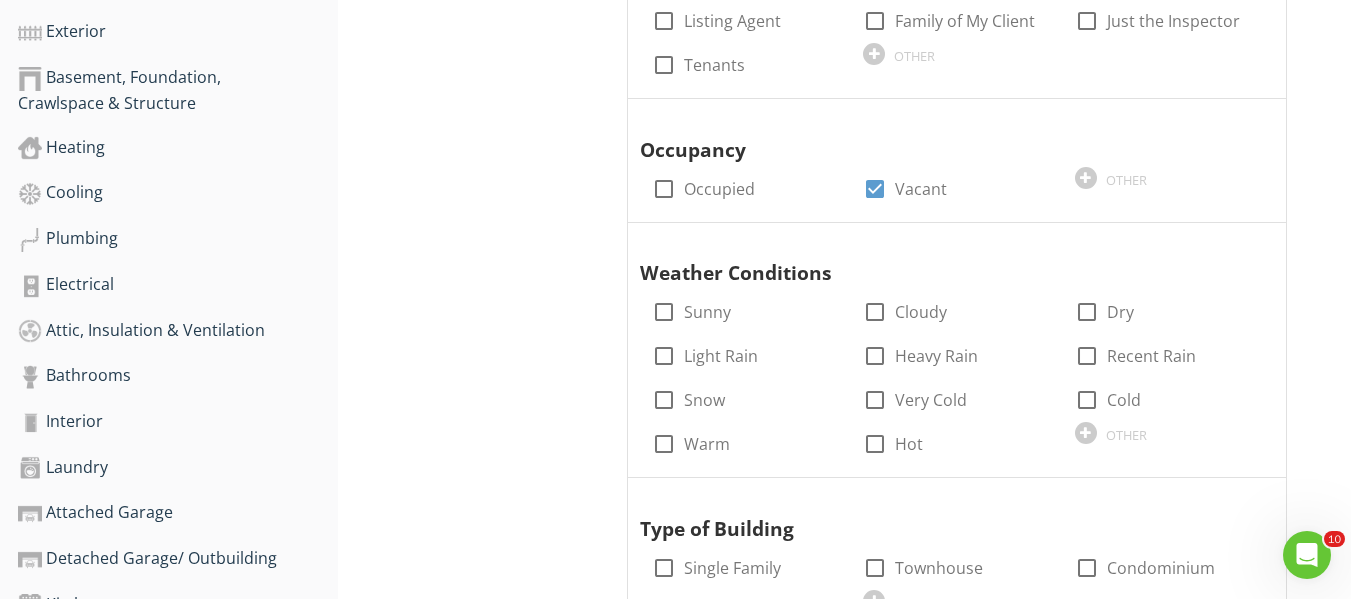 scroll, scrollTop: 727, scrollLeft: 0, axis: vertical 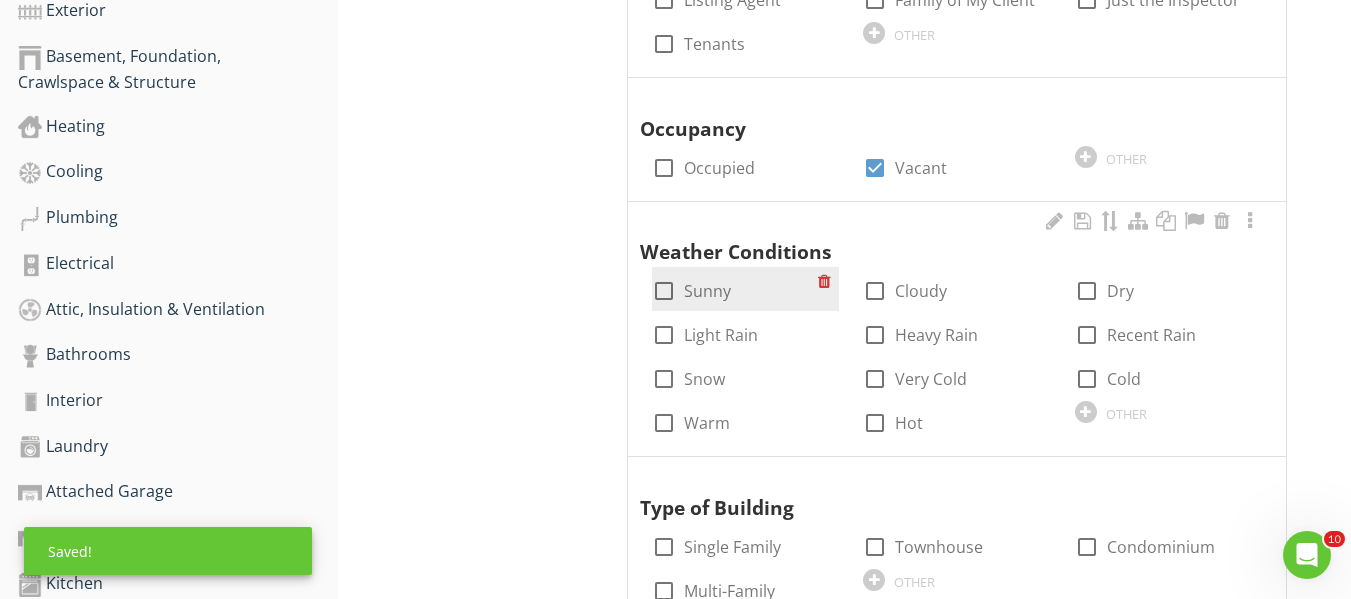 click at bounding box center (664, 291) 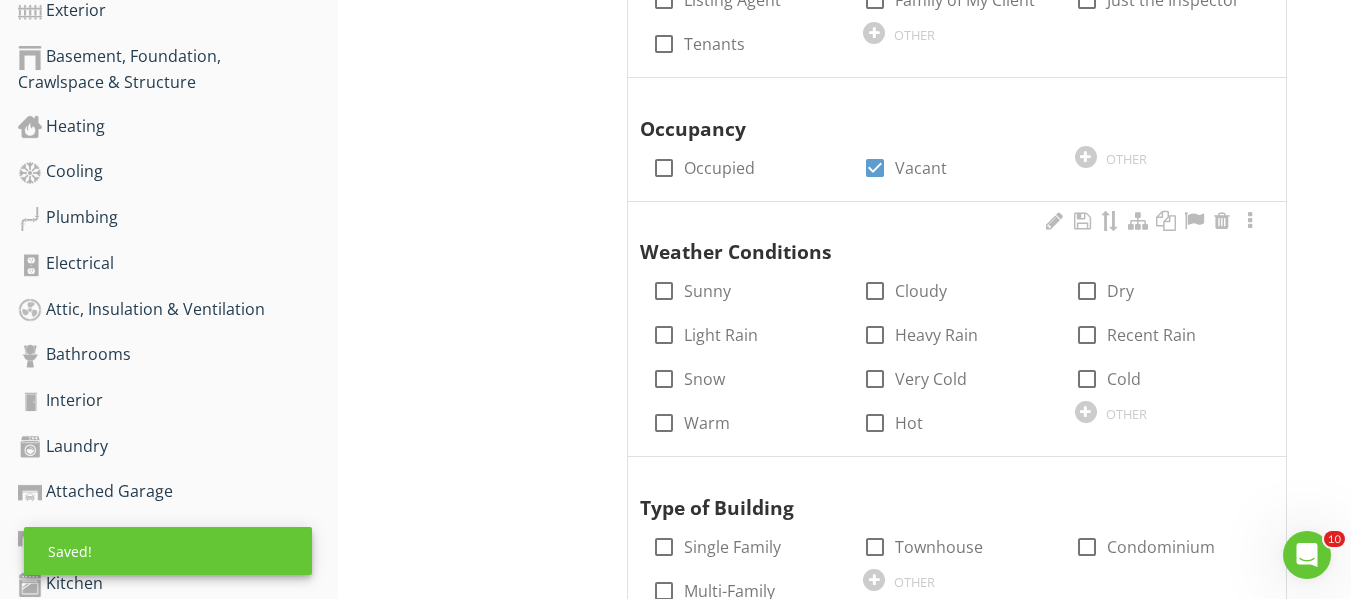 checkbox on "true" 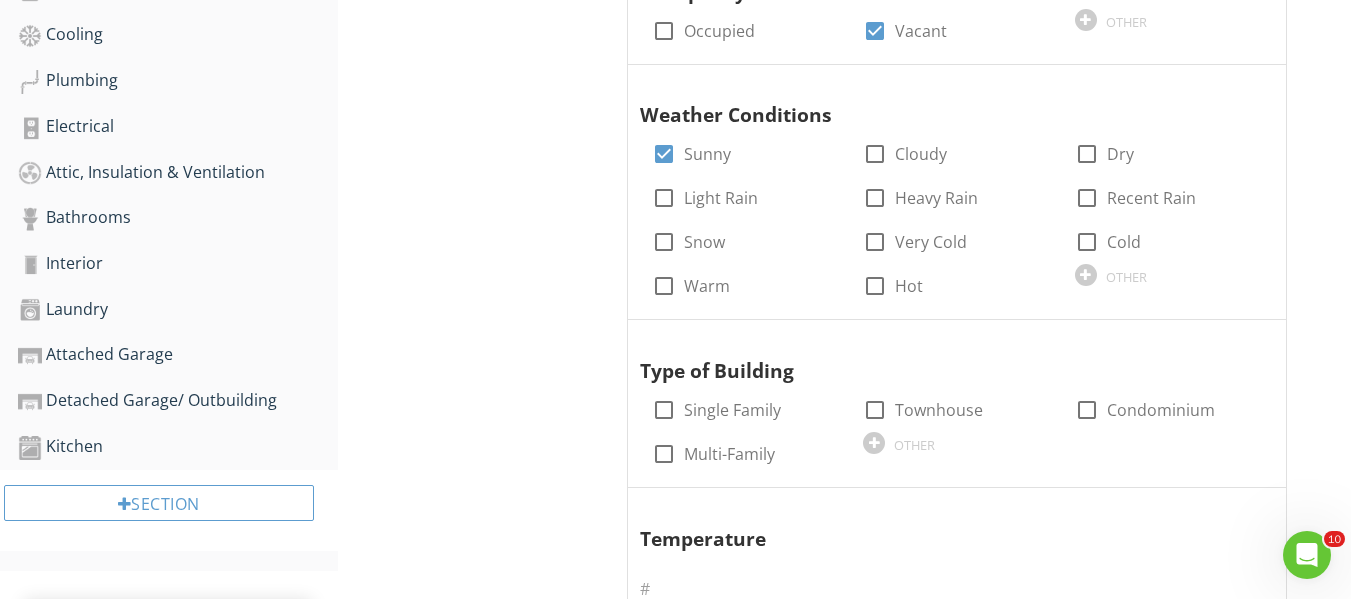 scroll, scrollTop: 867, scrollLeft: 0, axis: vertical 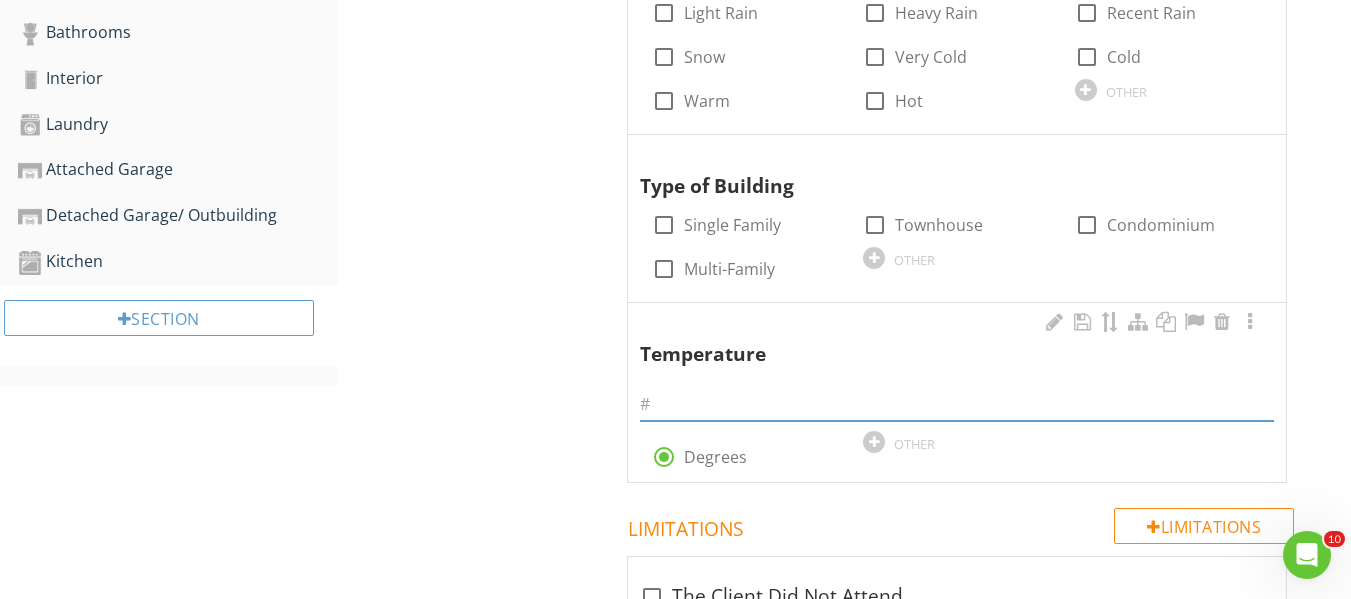 click at bounding box center [957, 404] 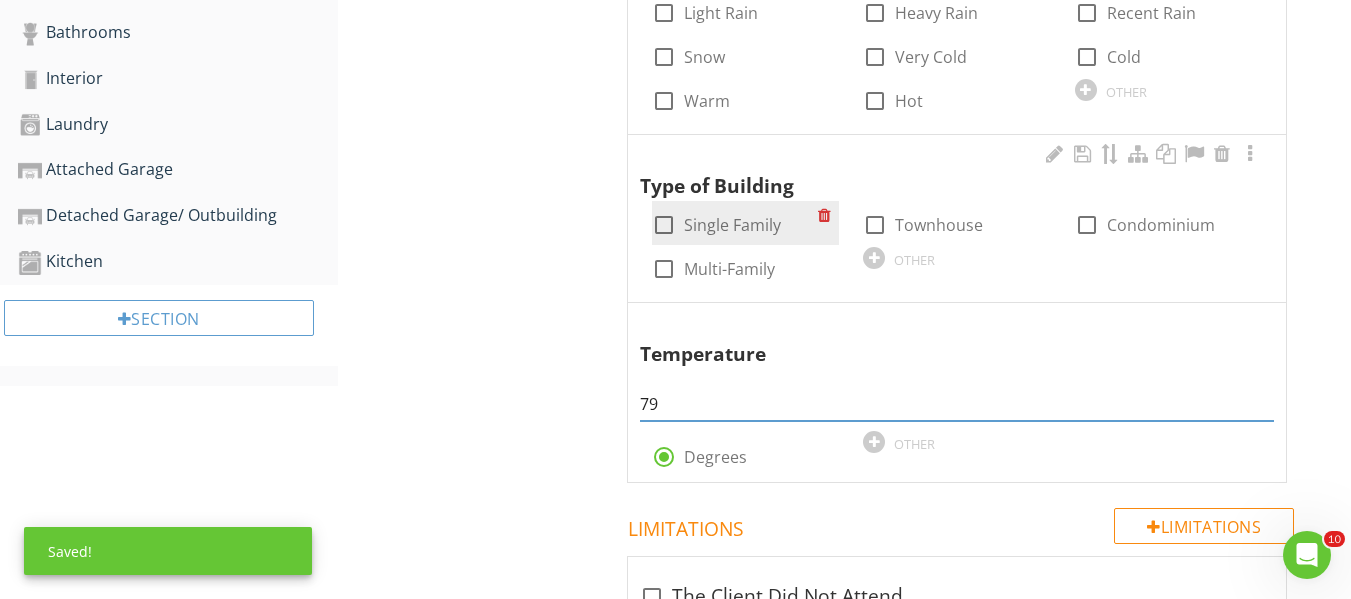 type on "79" 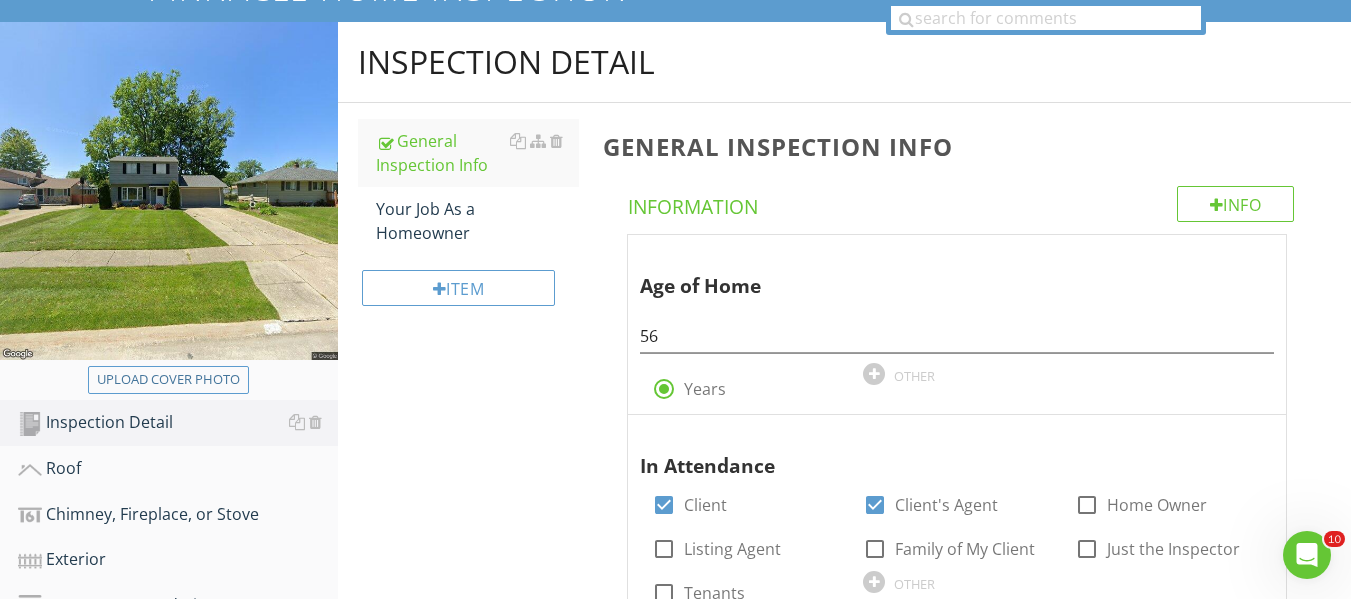 scroll, scrollTop: 158, scrollLeft: 0, axis: vertical 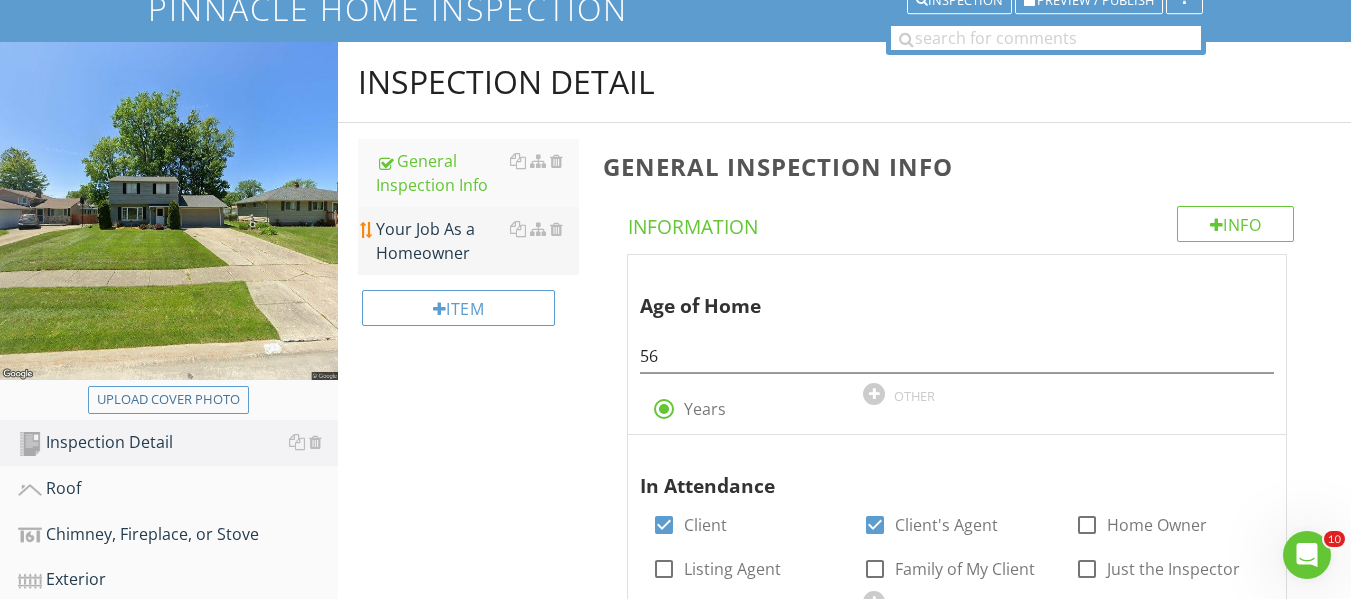 click on "Your Job As a Homeowner" at bounding box center [477, 241] 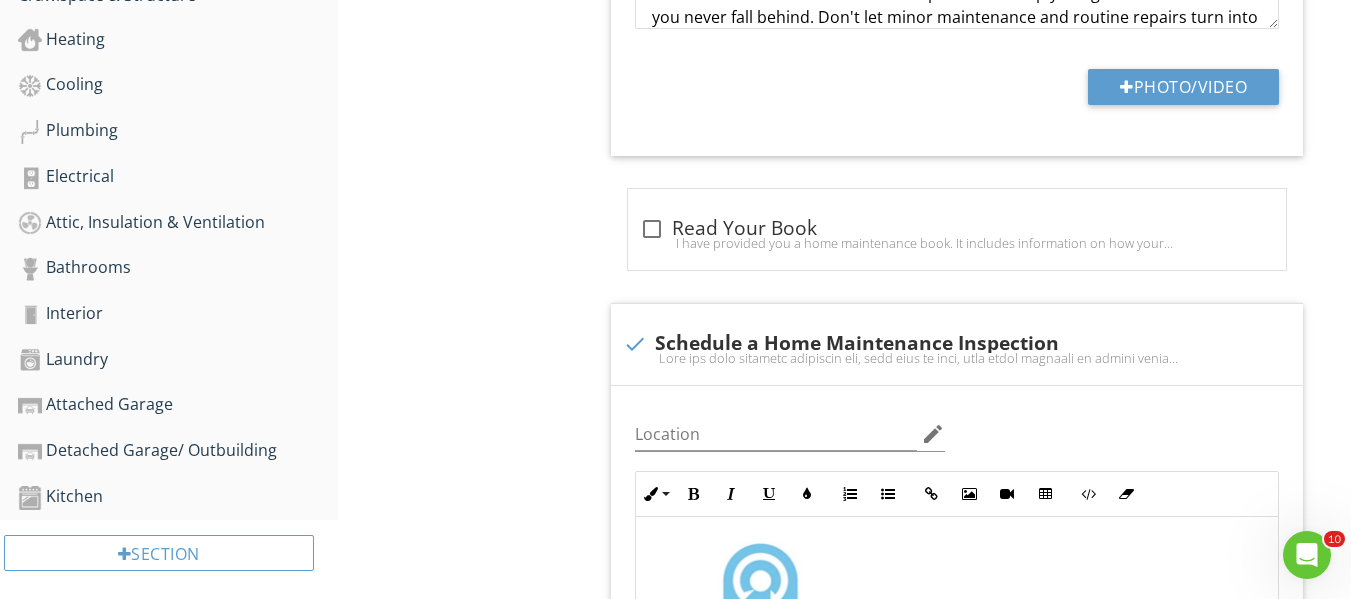 scroll, scrollTop: 818, scrollLeft: 0, axis: vertical 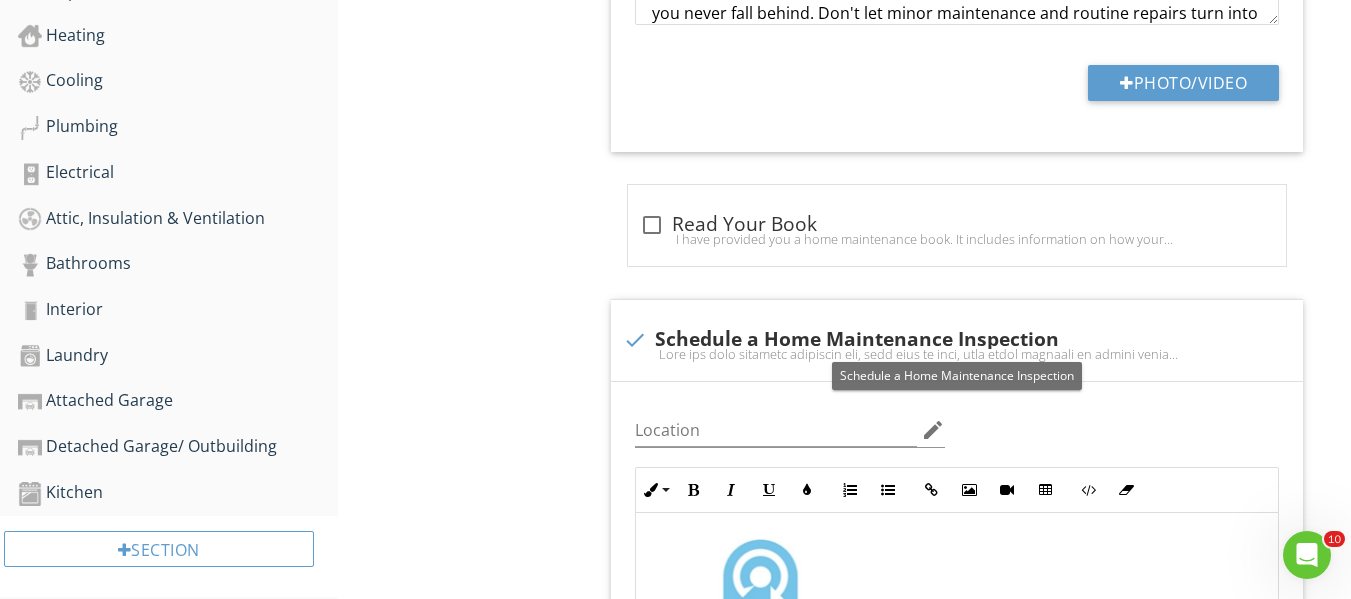 click on "Your Job As a Homeowner
Info
Information                       check
What Really Matters in a Home Inspection
Location edit       Inline Style XLarge Large Normal Small Light Small/Light Bold Italic Underline Colors Ordered List Unordered List Insert Link Insert Image Insert Video Insert Table Code View Clear Formatting Now that you've bought your home and had your inspection, you may still have some questions about your new house and the items revealed in your report.  But the issues that really matter fall into four categories:  major defects, such as a structural failure;  things that can lead to major defects, such as a small leak due to a defective roof flashing;  things that may hinder your ability to finance, legally occupy, or insure the home if not rectified immediately; and  safety hazards, such as an exposed, live buss bar at the electrical panel." at bounding box center (971, 328) 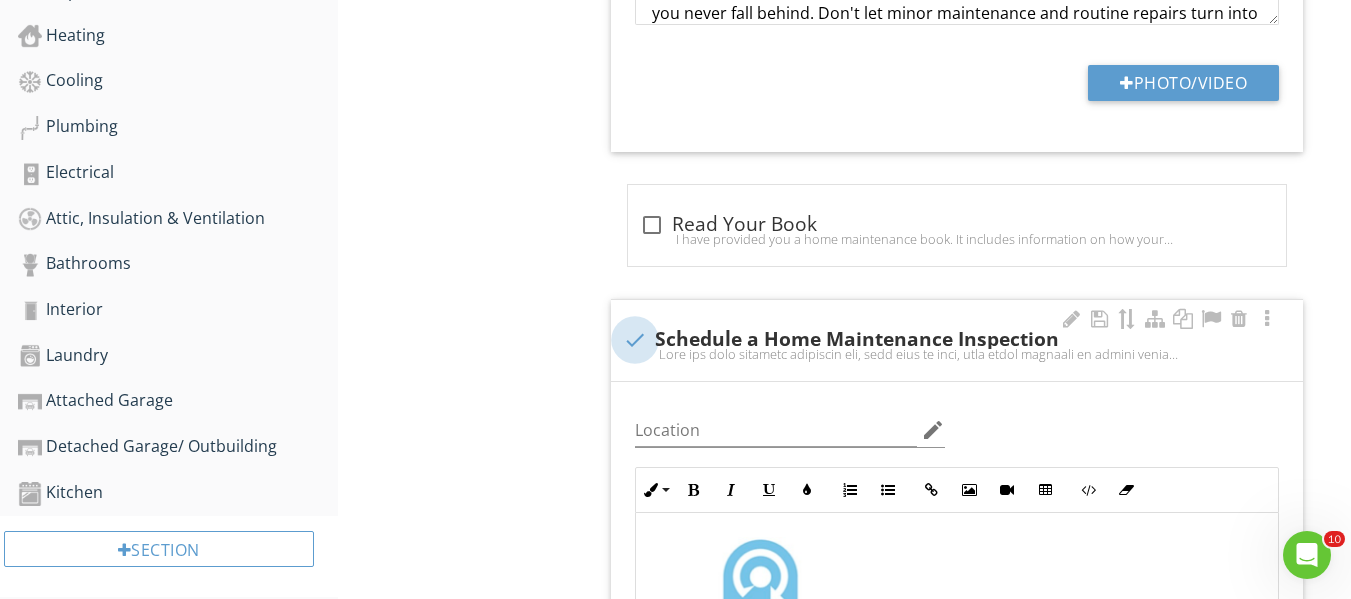 click at bounding box center (635, 340) 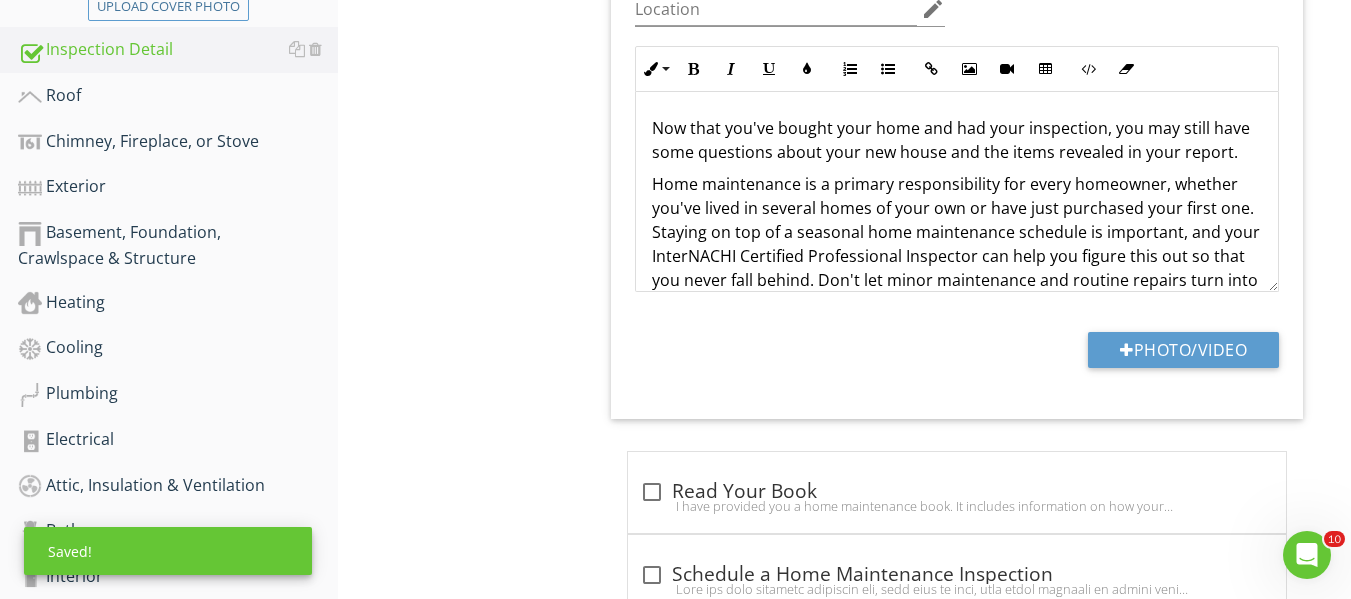 scroll, scrollTop: 554, scrollLeft: 0, axis: vertical 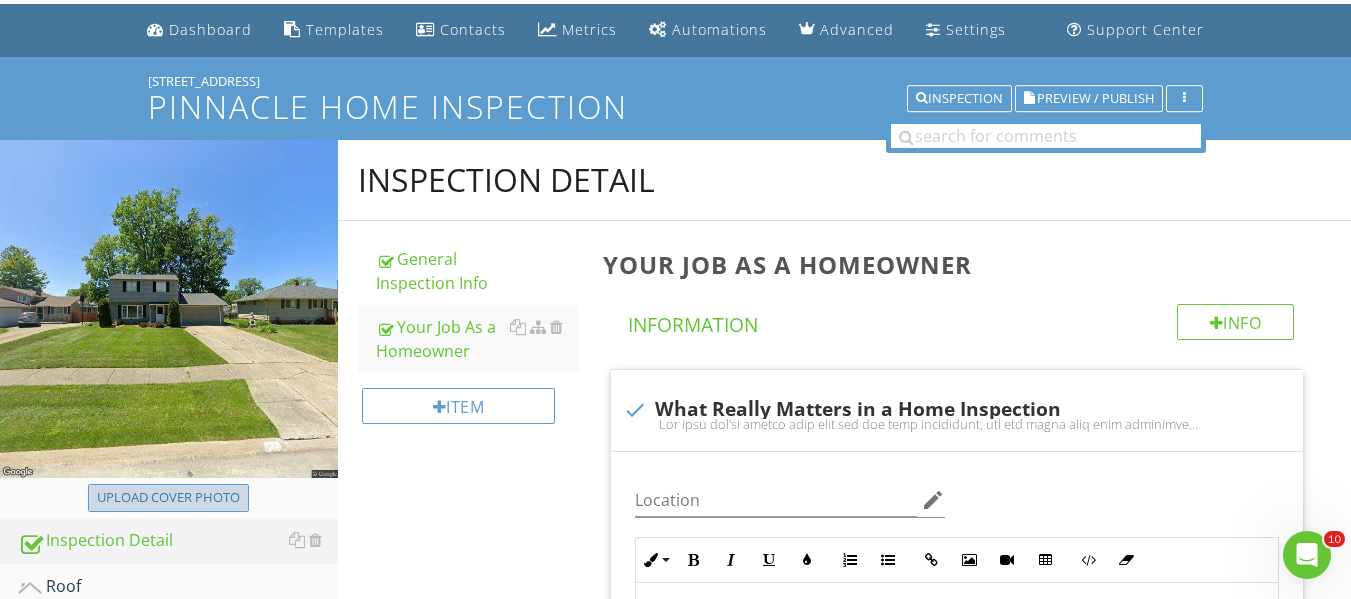 click on "Upload cover photo" at bounding box center (168, 498) 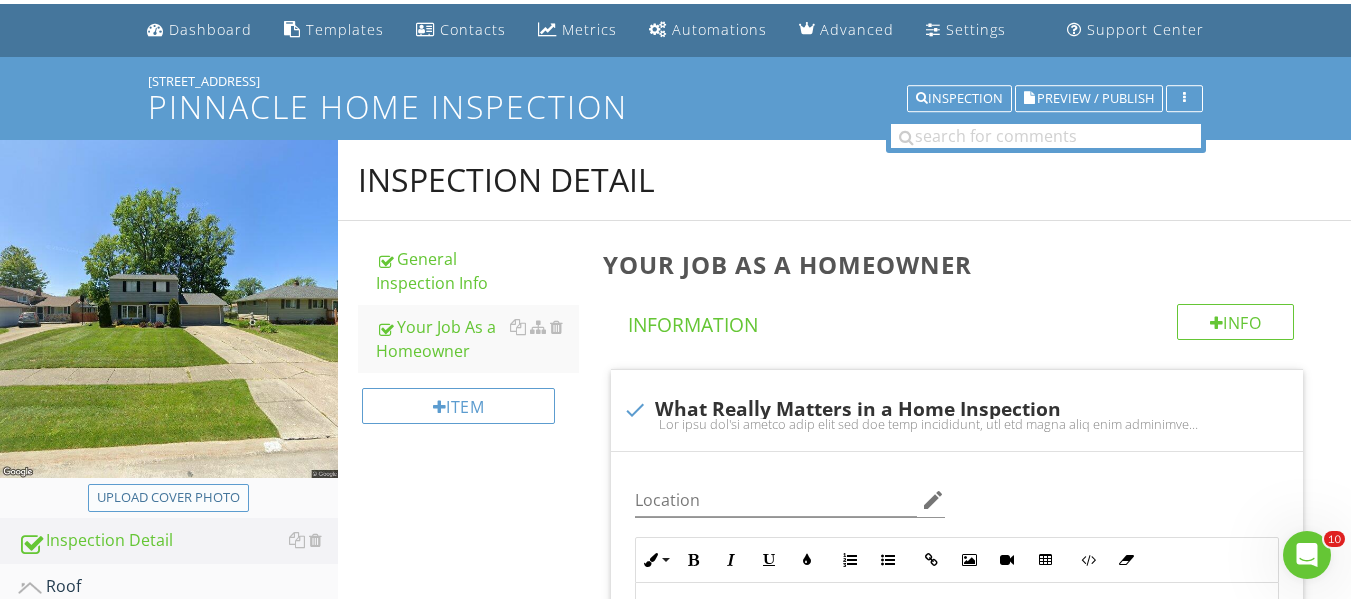 type on "C:\fakepath\IMG_0081.JPG" 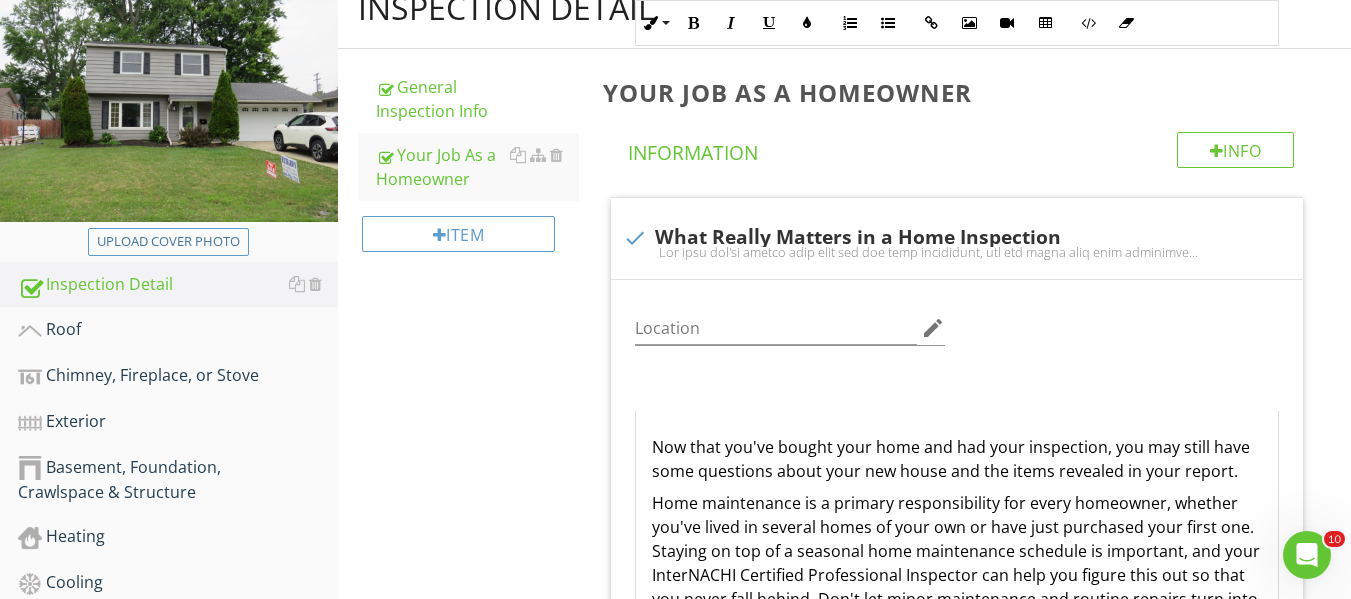 scroll, scrollTop: 756, scrollLeft: 0, axis: vertical 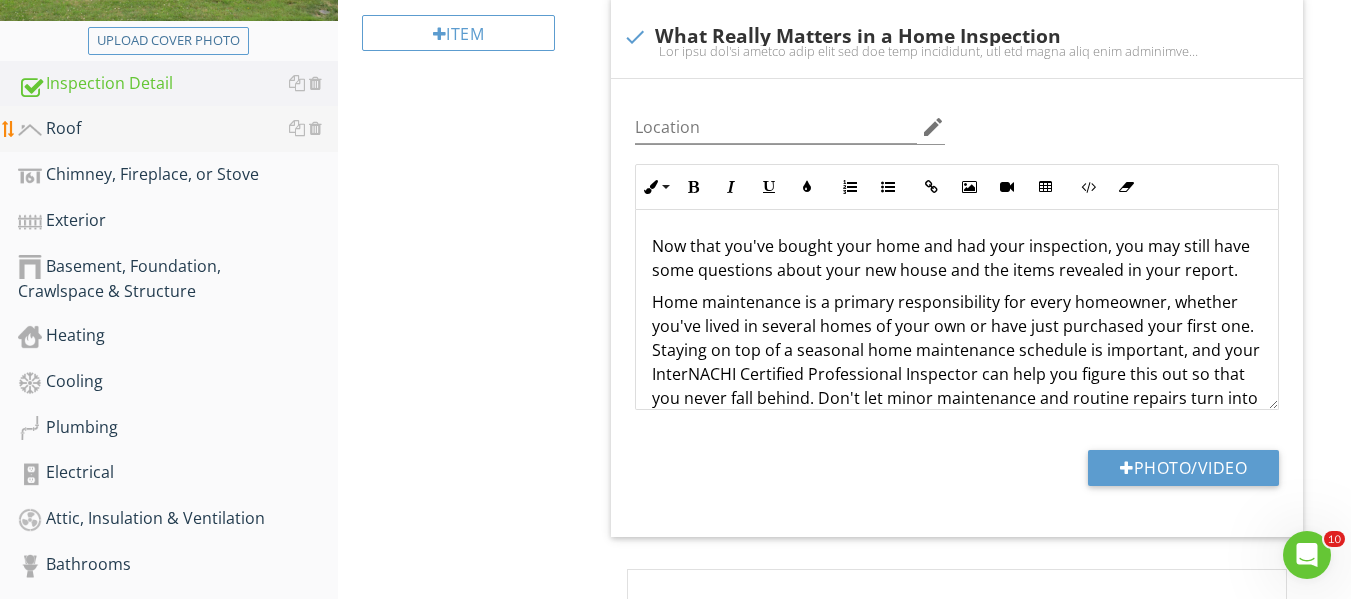 click on "Roof" at bounding box center (178, 129) 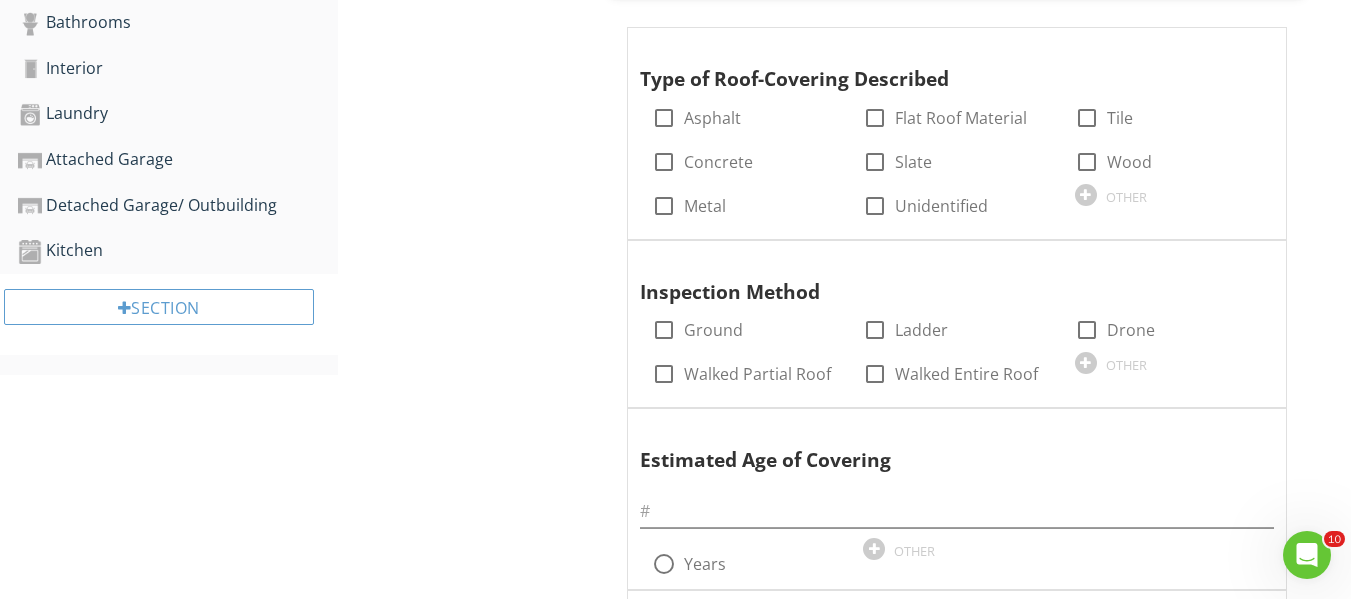 scroll, scrollTop: 954, scrollLeft: 0, axis: vertical 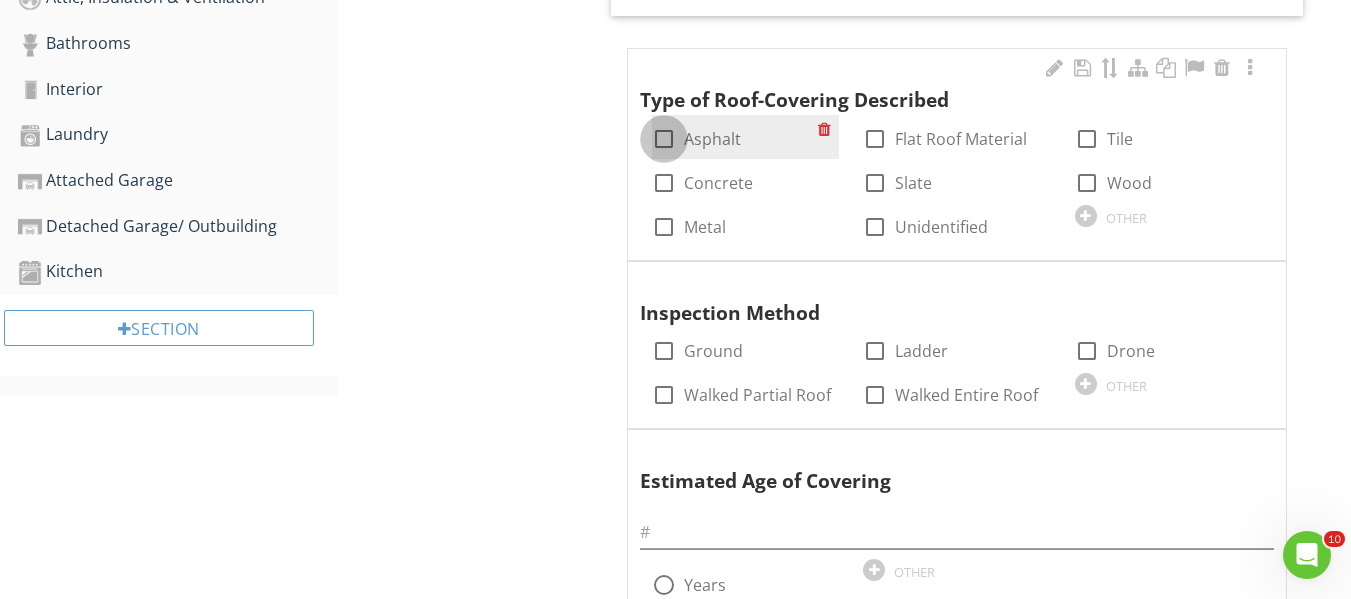 click at bounding box center (664, 139) 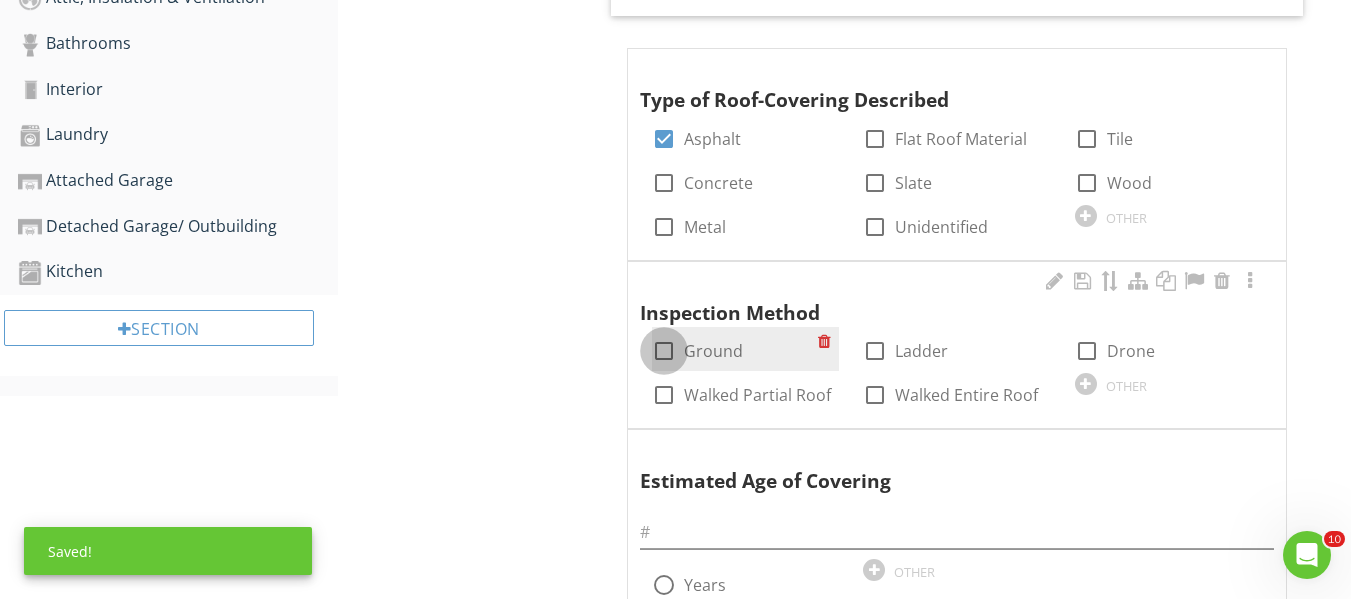 click at bounding box center (664, 351) 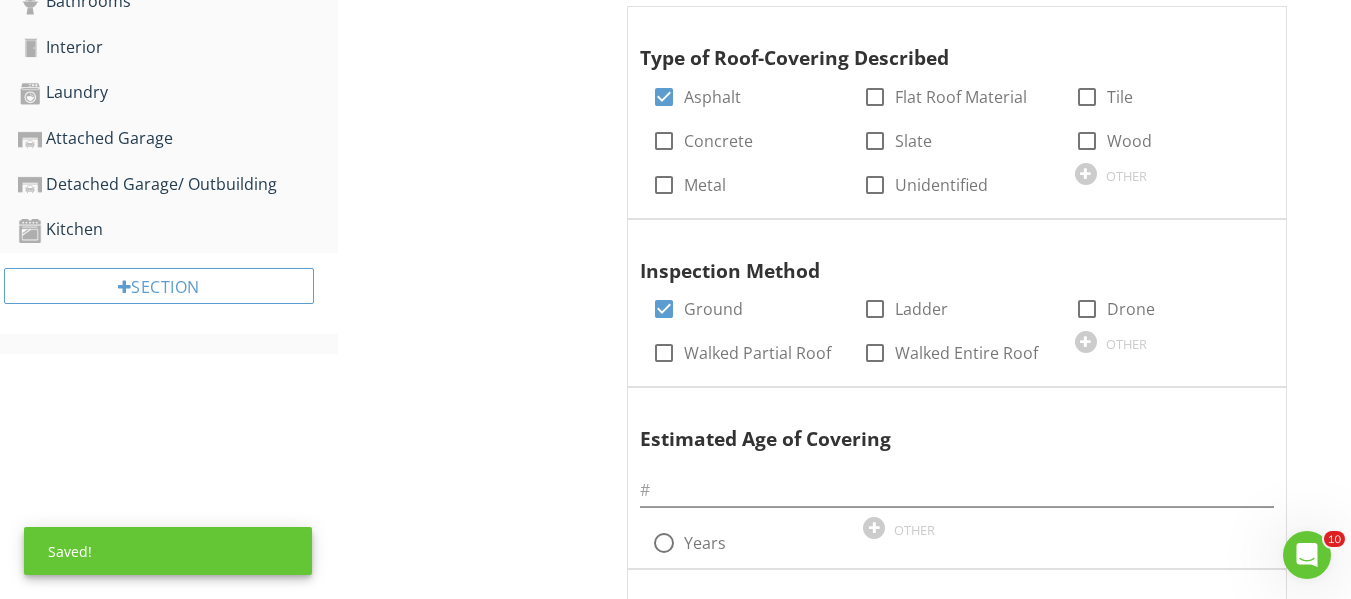 scroll, scrollTop: 1027, scrollLeft: 0, axis: vertical 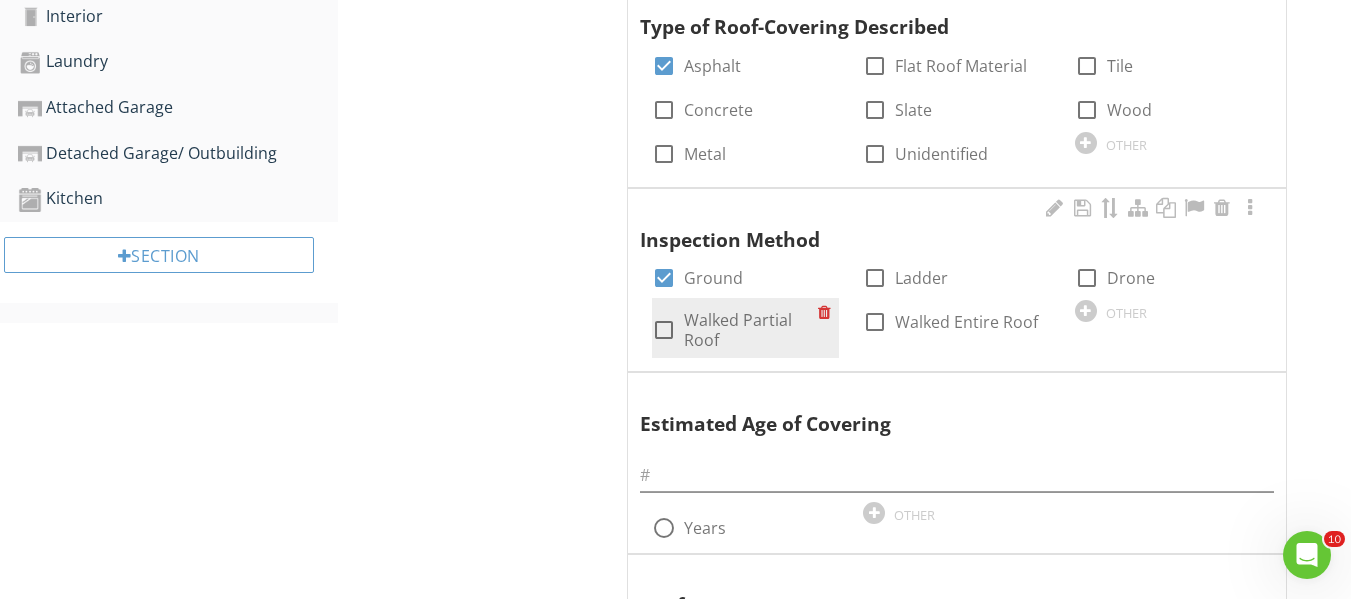 click at bounding box center (664, 330) 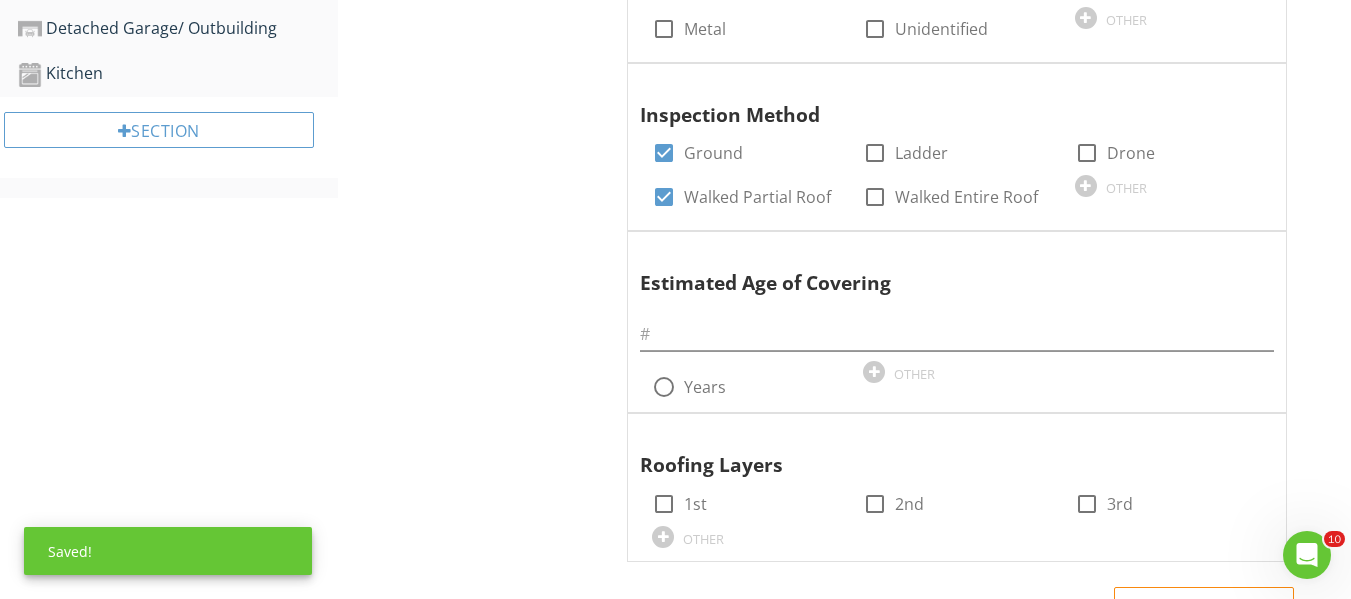 scroll, scrollTop: 1246, scrollLeft: 0, axis: vertical 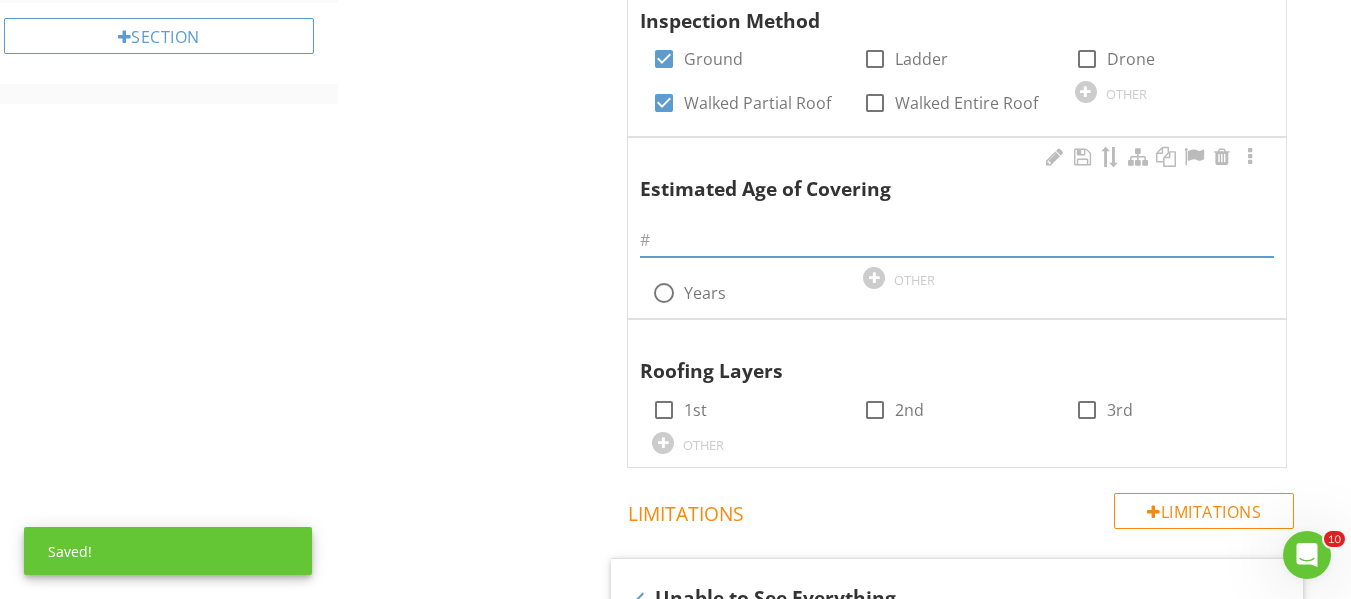 click at bounding box center [957, 240] 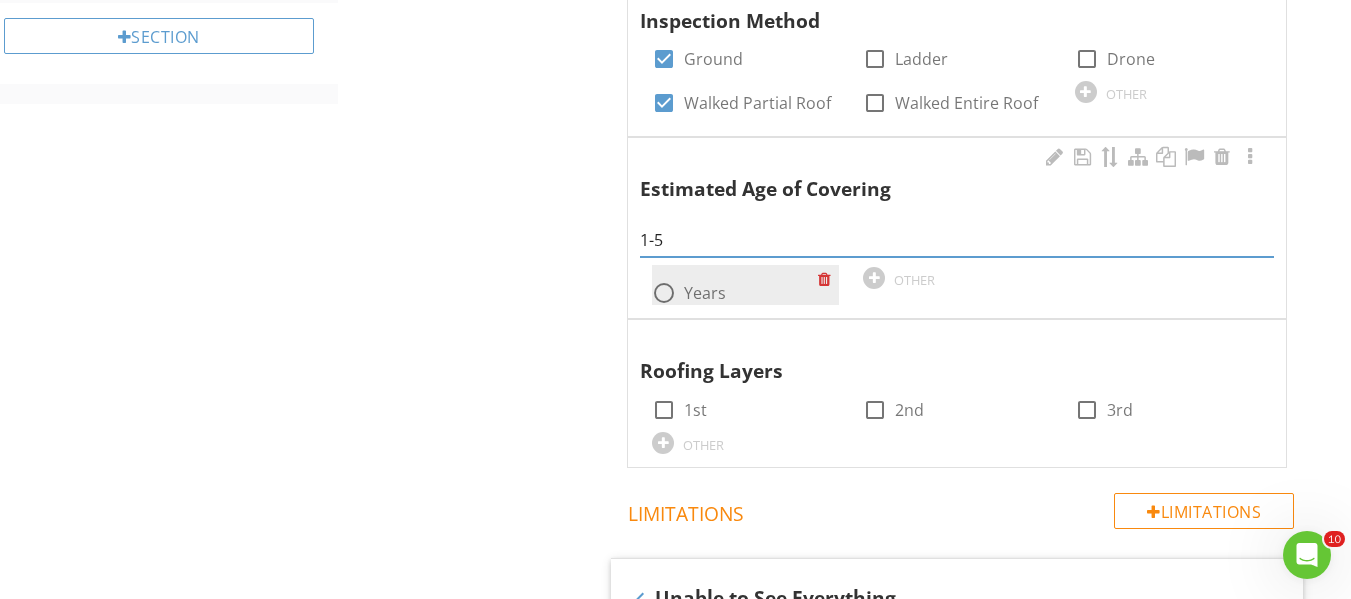type on "1-5" 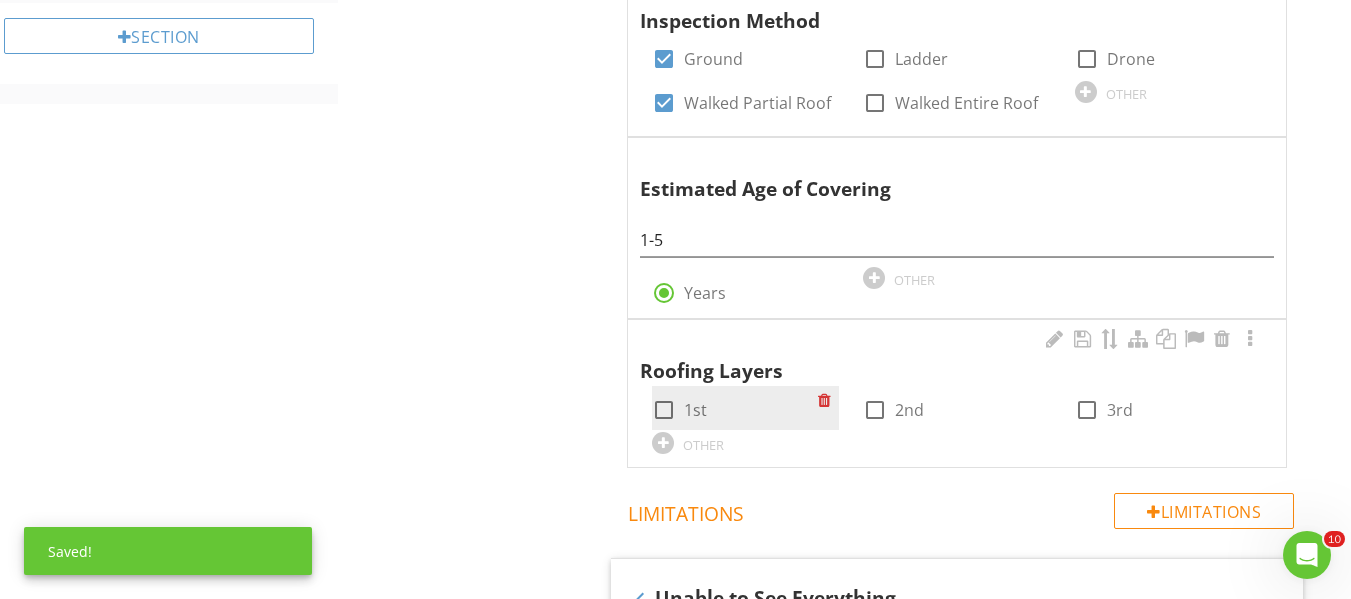 click at bounding box center [664, 410] 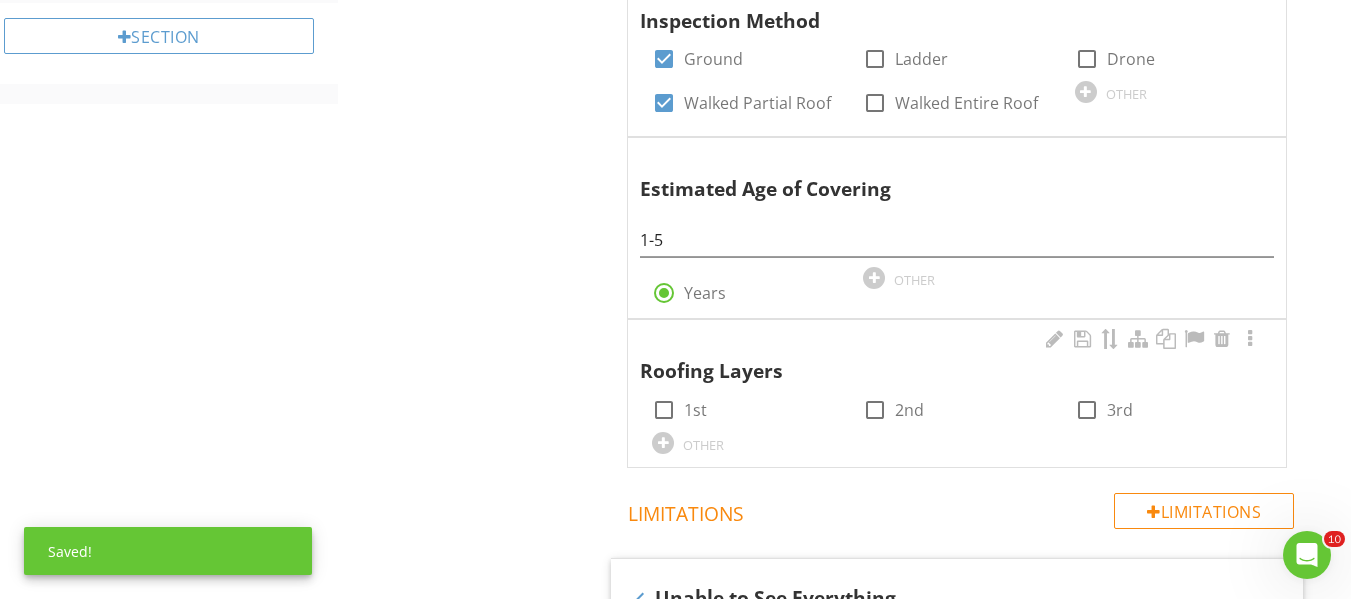 checkbox on "true" 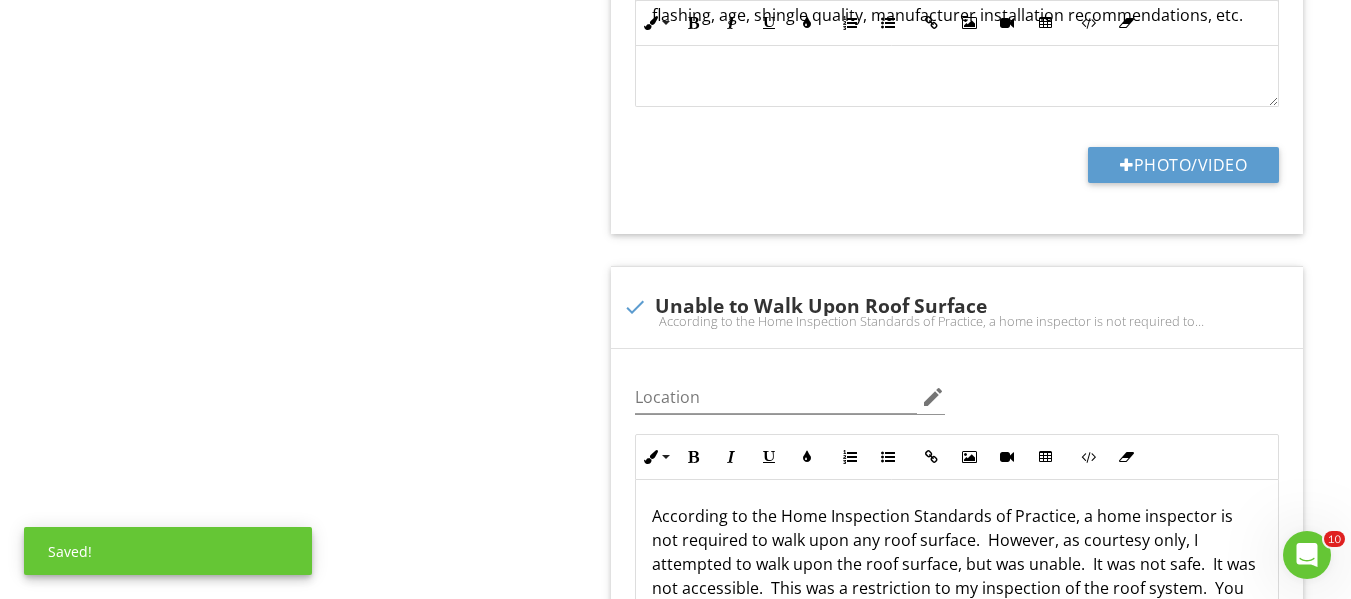 scroll, scrollTop: 2101, scrollLeft: 0, axis: vertical 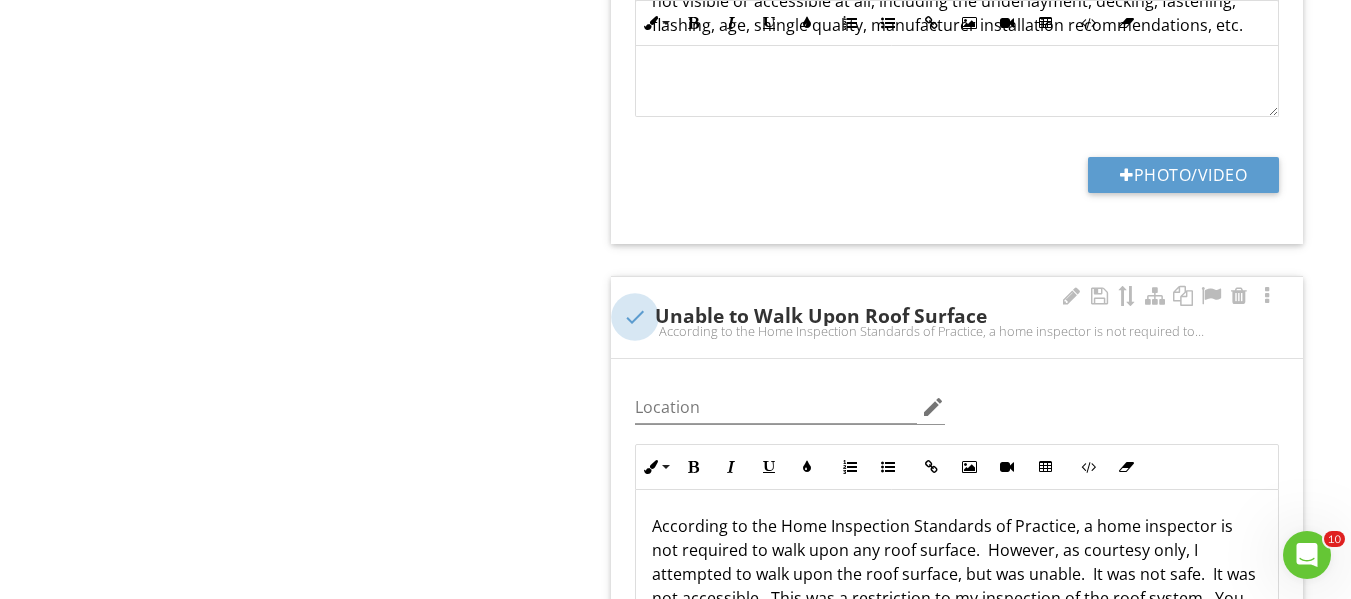 click on "check
Unable to Walk Upon Roof Surface
According to the Home Inspection Standards of Practice, a home inspector is not required to walk upon any roof surface. However, as courtesy only, I attempted to walk upon the roof surface, but was unable. It was not safe. It was not accessible. This was a restriction to my inspection of the roof system. You may want to consider hiring a professional roofer with a lift to check your roof system." at bounding box center (957, 323) 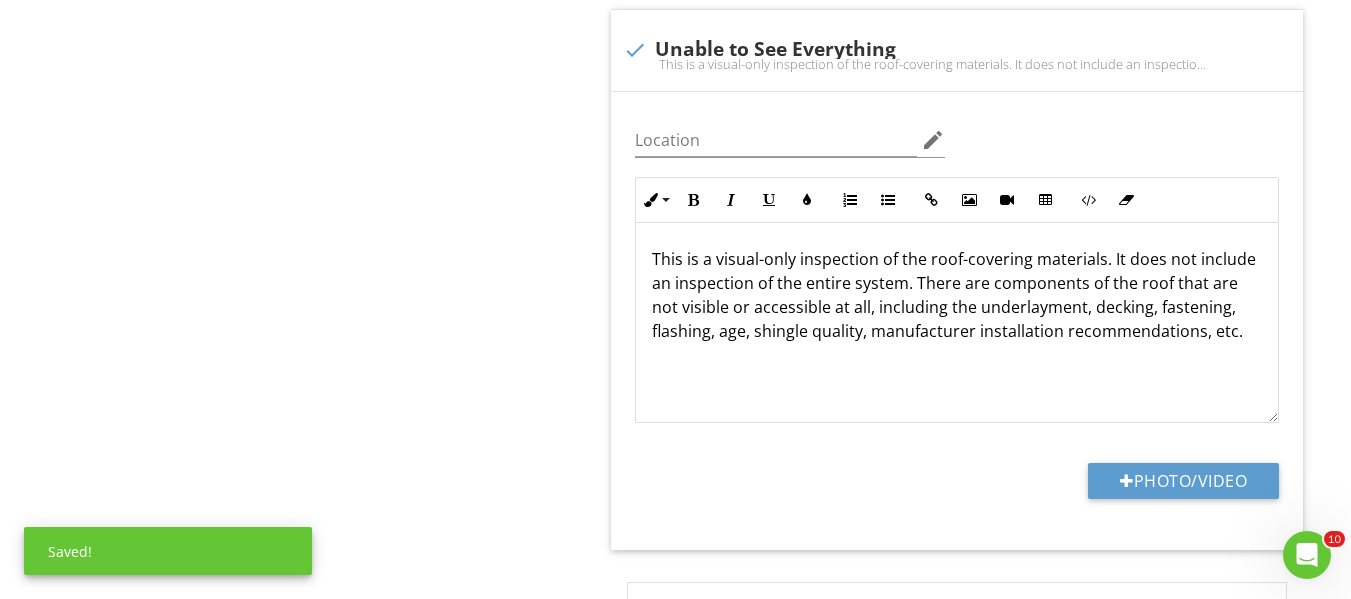 scroll, scrollTop: 1671, scrollLeft: 0, axis: vertical 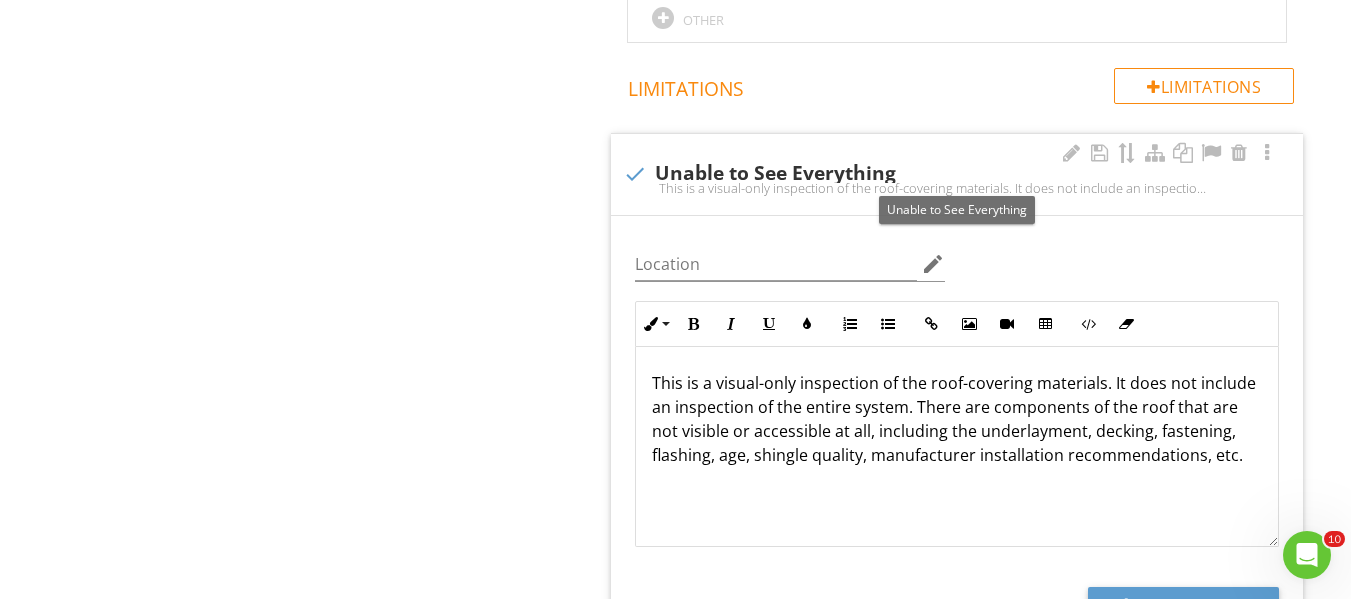 click at bounding box center [635, 174] 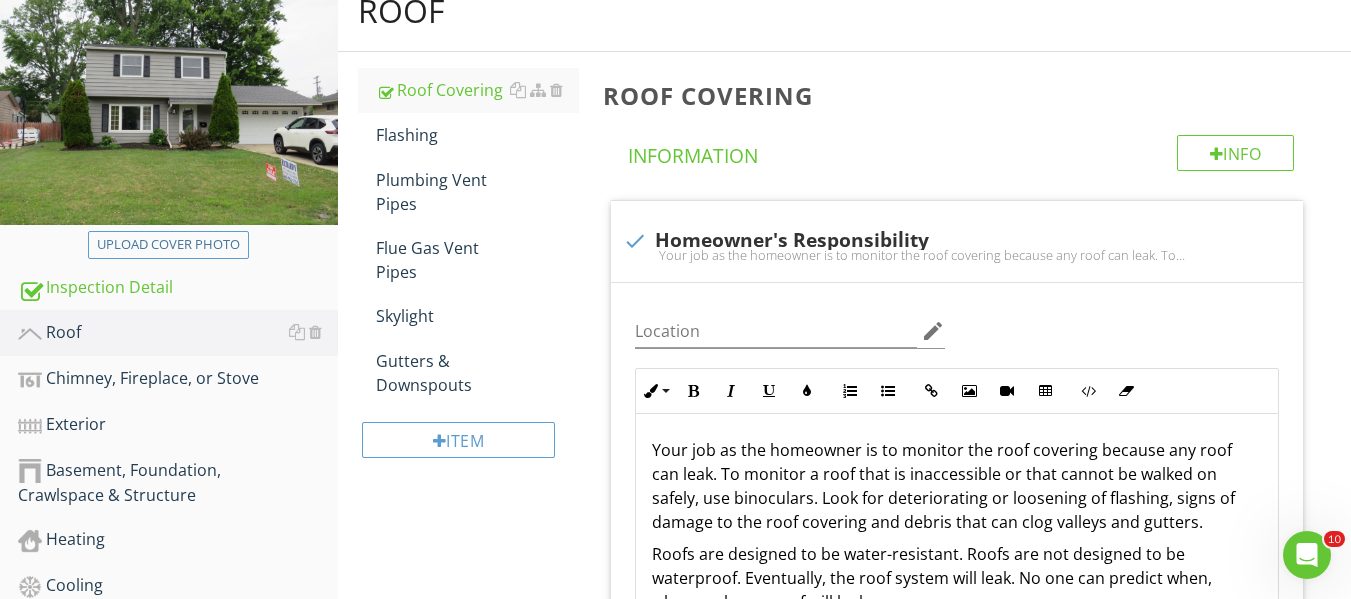 scroll, scrollTop: 212, scrollLeft: 0, axis: vertical 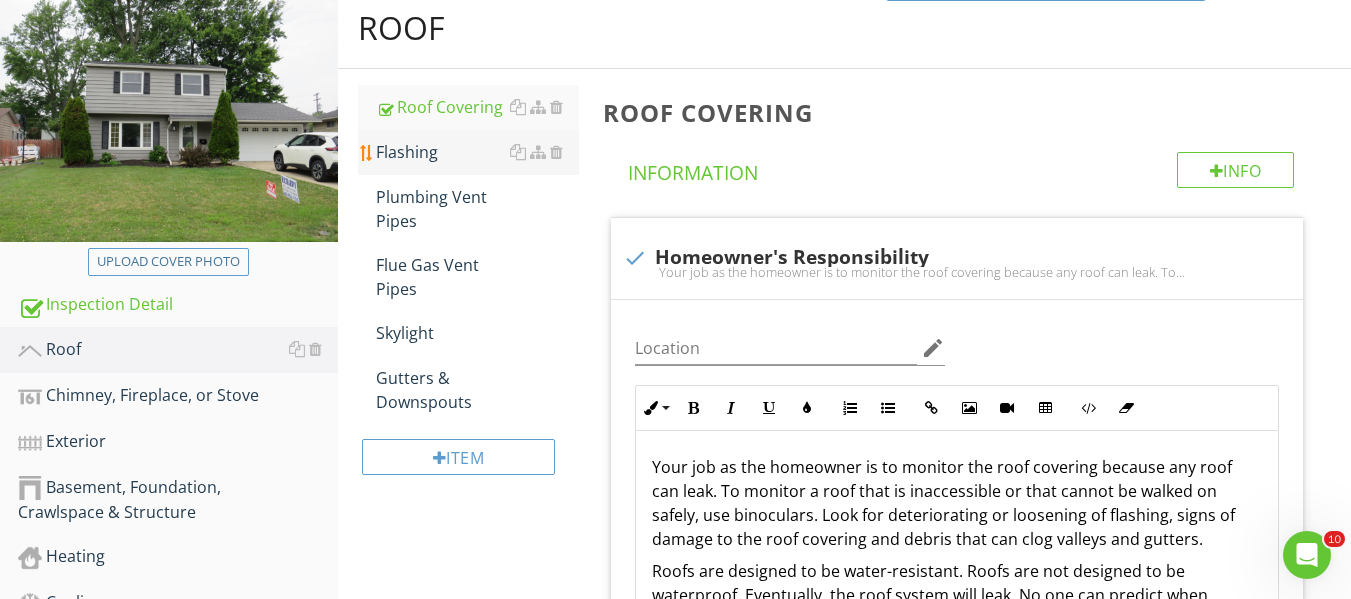 click on "Flashing" at bounding box center (477, 152) 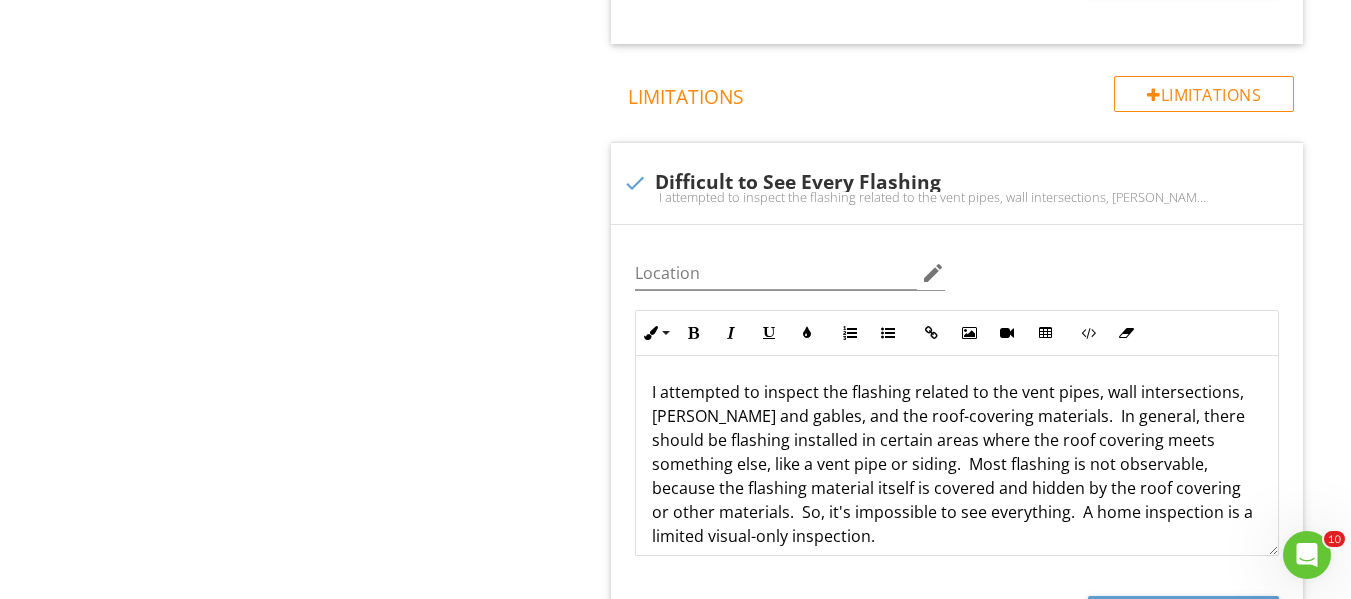 scroll, scrollTop: 1678, scrollLeft: 0, axis: vertical 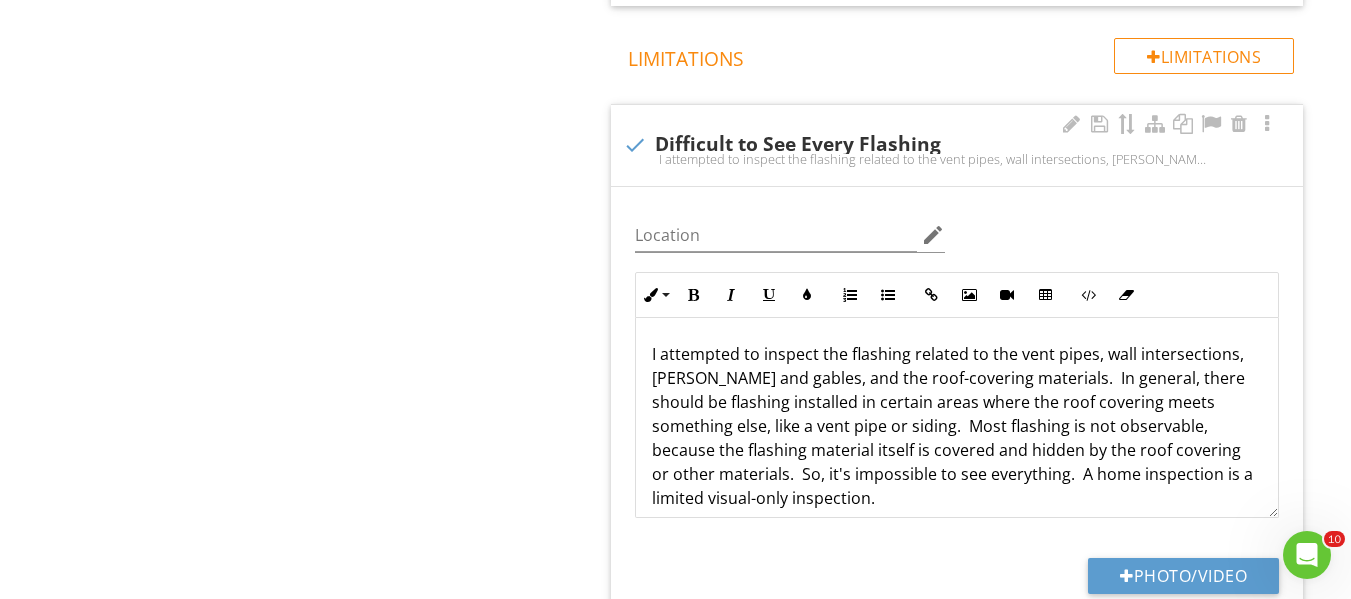click on "I attempted to inspect the flashing related to the vent pipes, wall intersections, eaves and gables, and the roof-covering materials. In general, there should be flashing installed in certain areas where the roof covering meets something else, like a vent pipe or siding. Most flashing is not observable, because the flashing material itself is covered and hidden by the roof covering or other materials. So, it's impossible to see everything. A home inspection is a limited visual-only inspection." at bounding box center (957, 159) 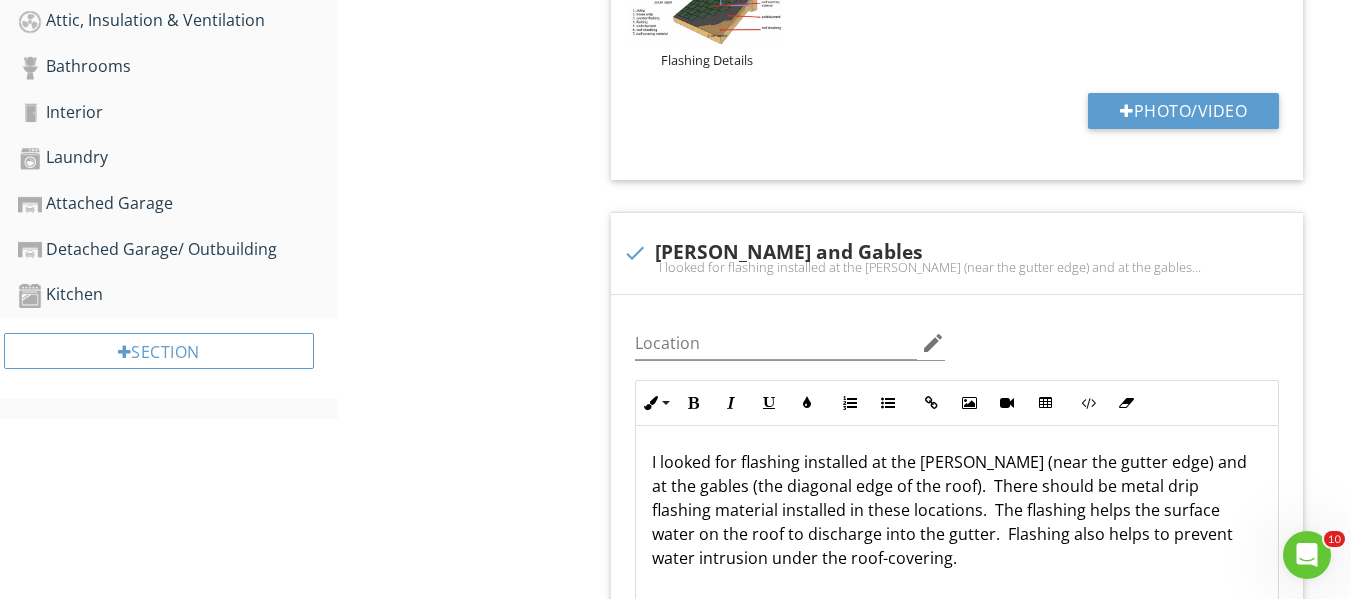 scroll, scrollTop: 139, scrollLeft: 0, axis: vertical 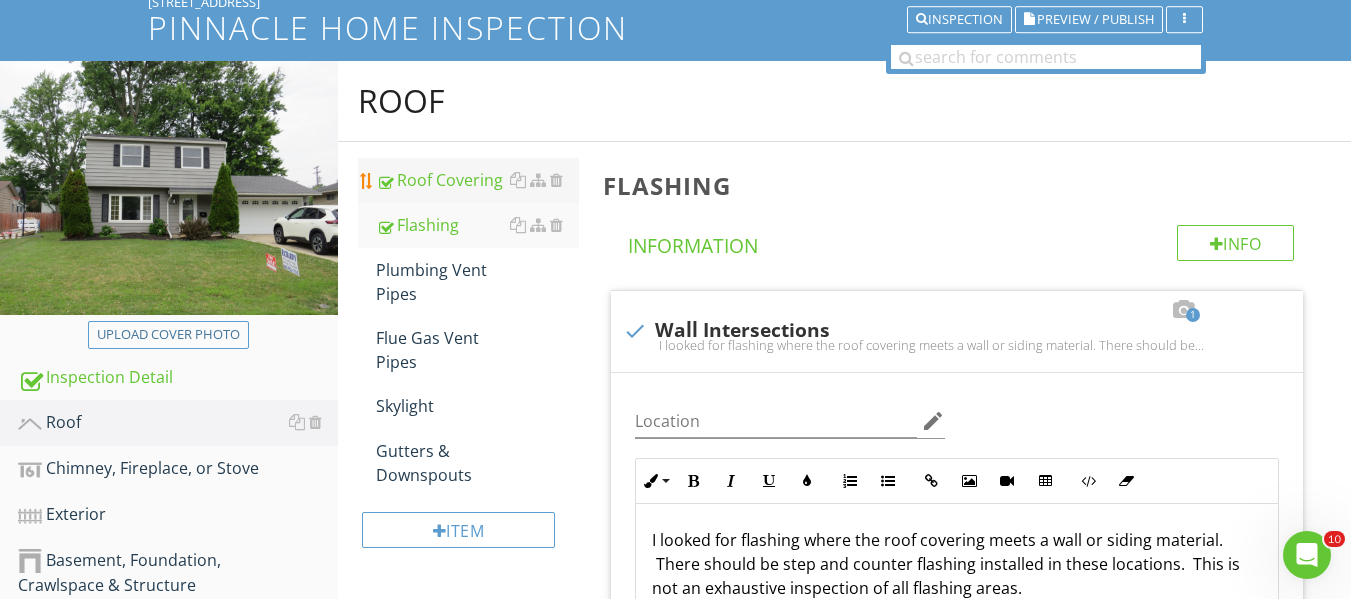 click on "Roof Covering" at bounding box center (477, 180) 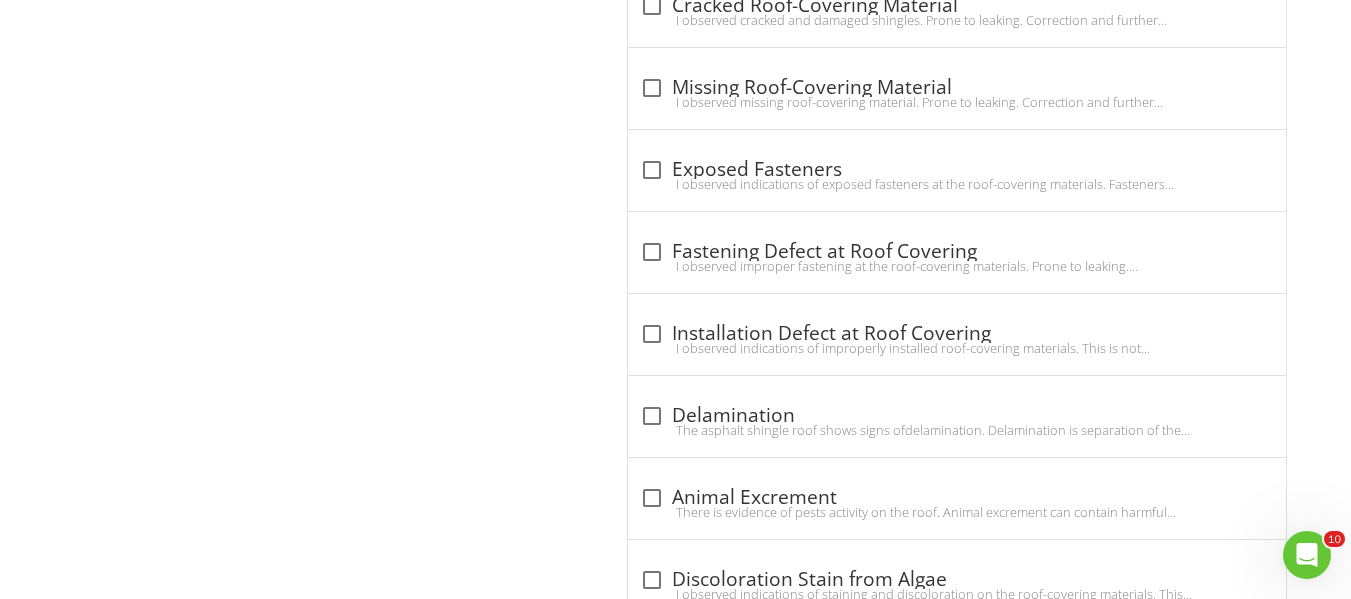 scroll, scrollTop: 2134, scrollLeft: 0, axis: vertical 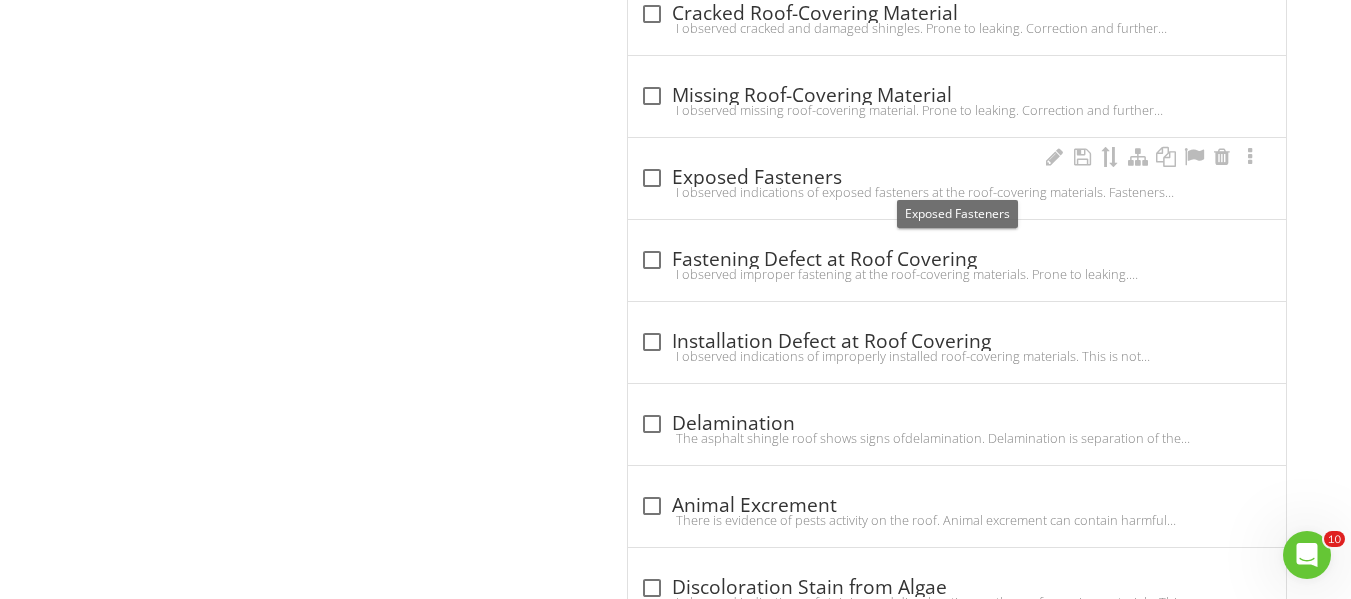 click at bounding box center (652, 178) 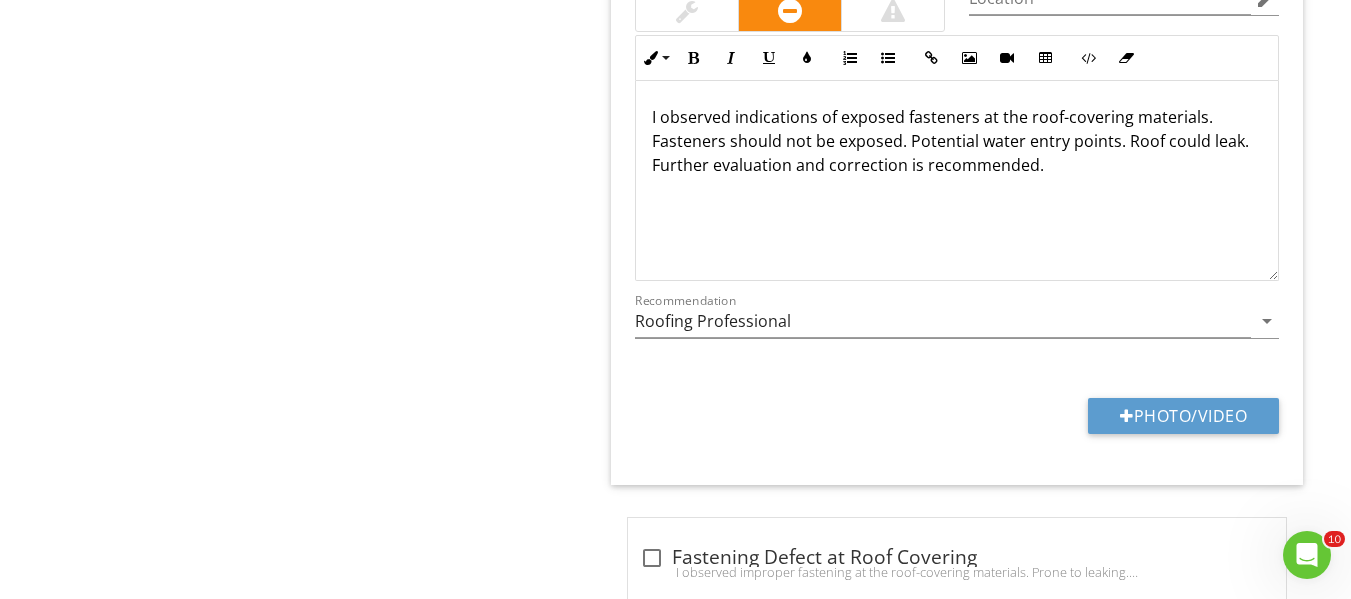 scroll, scrollTop: 2407, scrollLeft: 0, axis: vertical 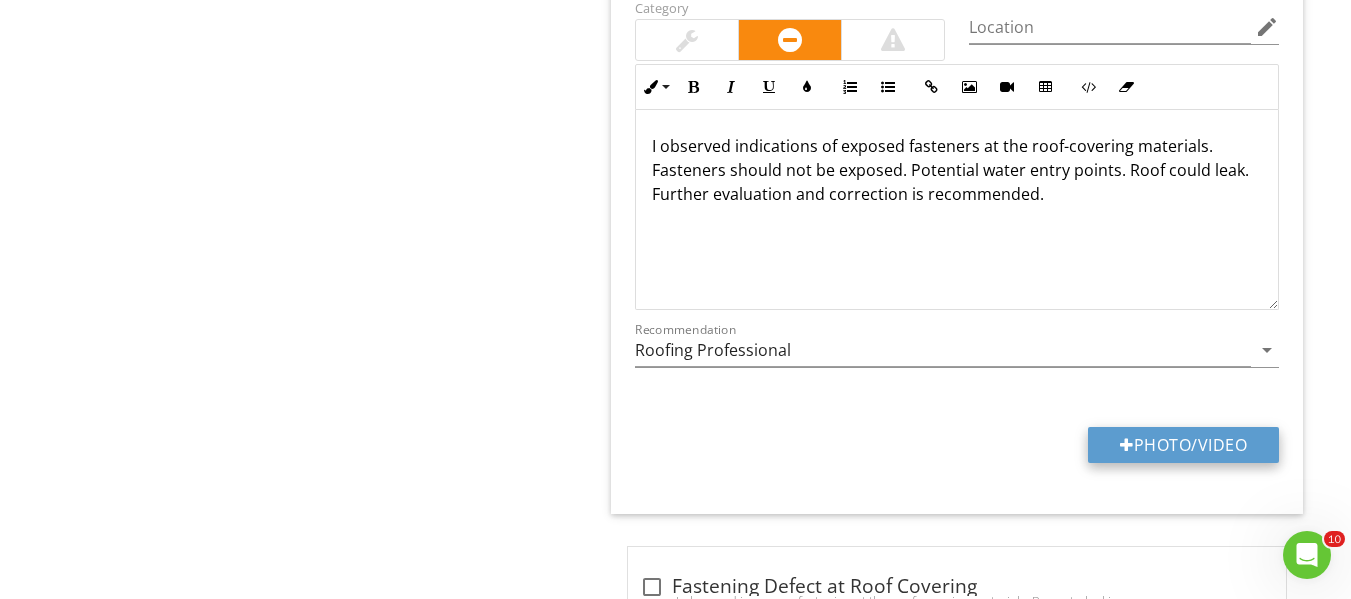 click on "Photo/Video" at bounding box center [1183, 445] 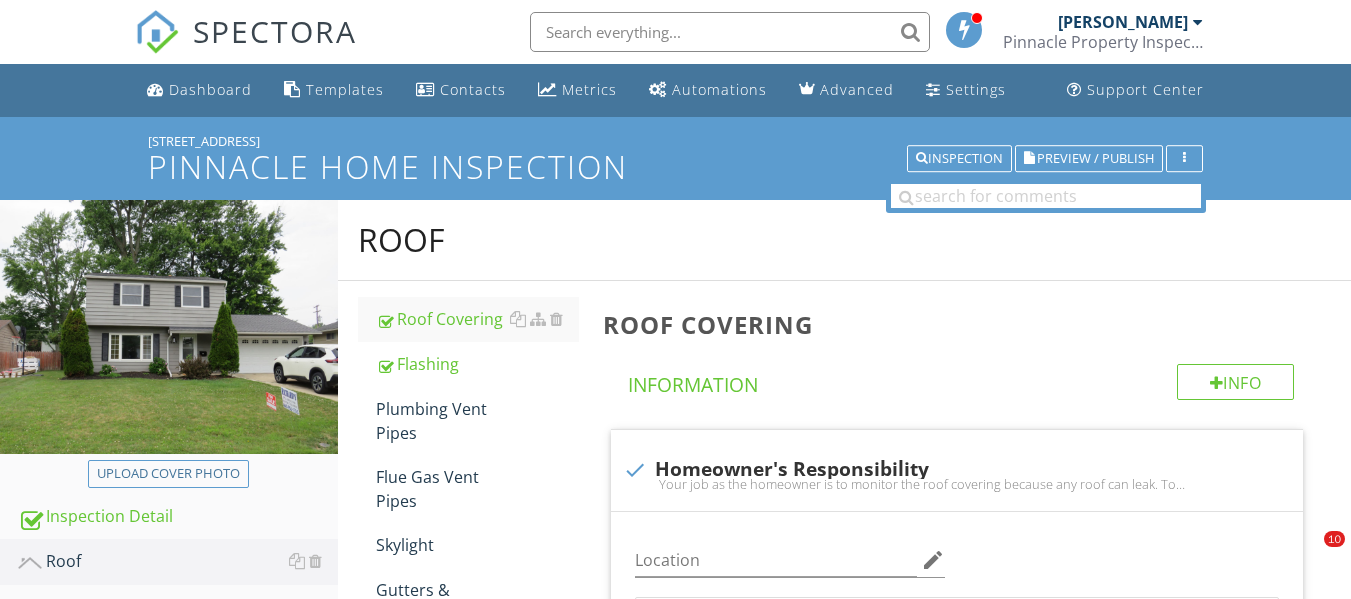 scroll, scrollTop: 2407, scrollLeft: 0, axis: vertical 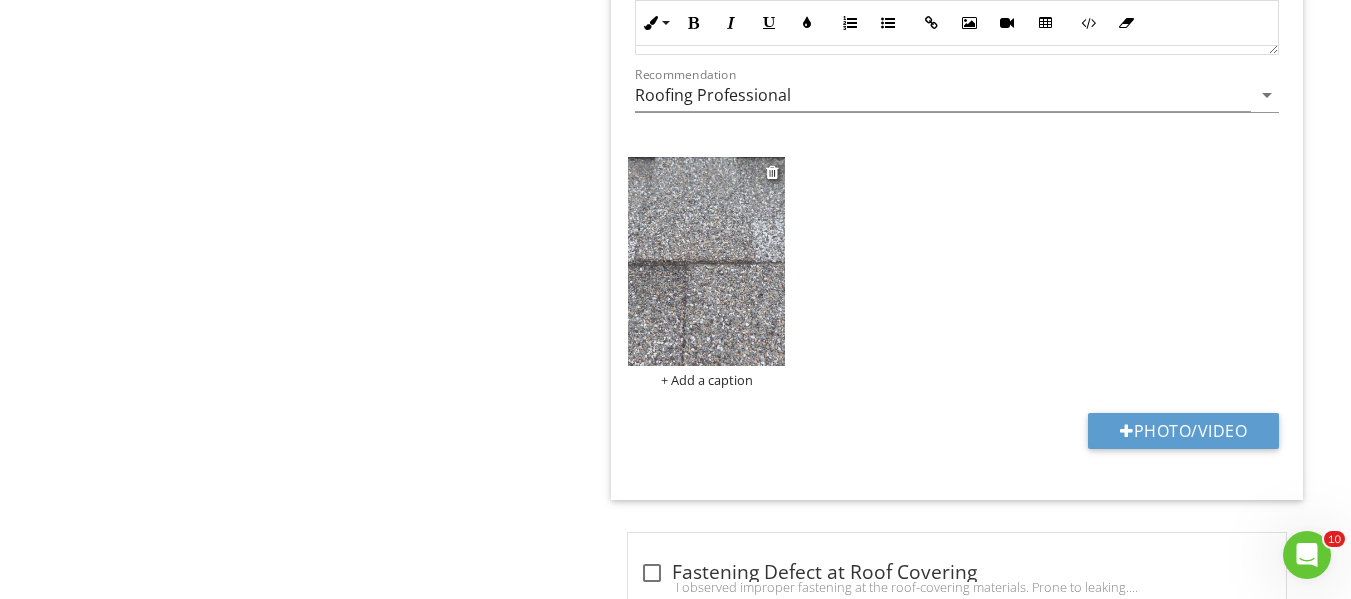 click at bounding box center [706, 261] 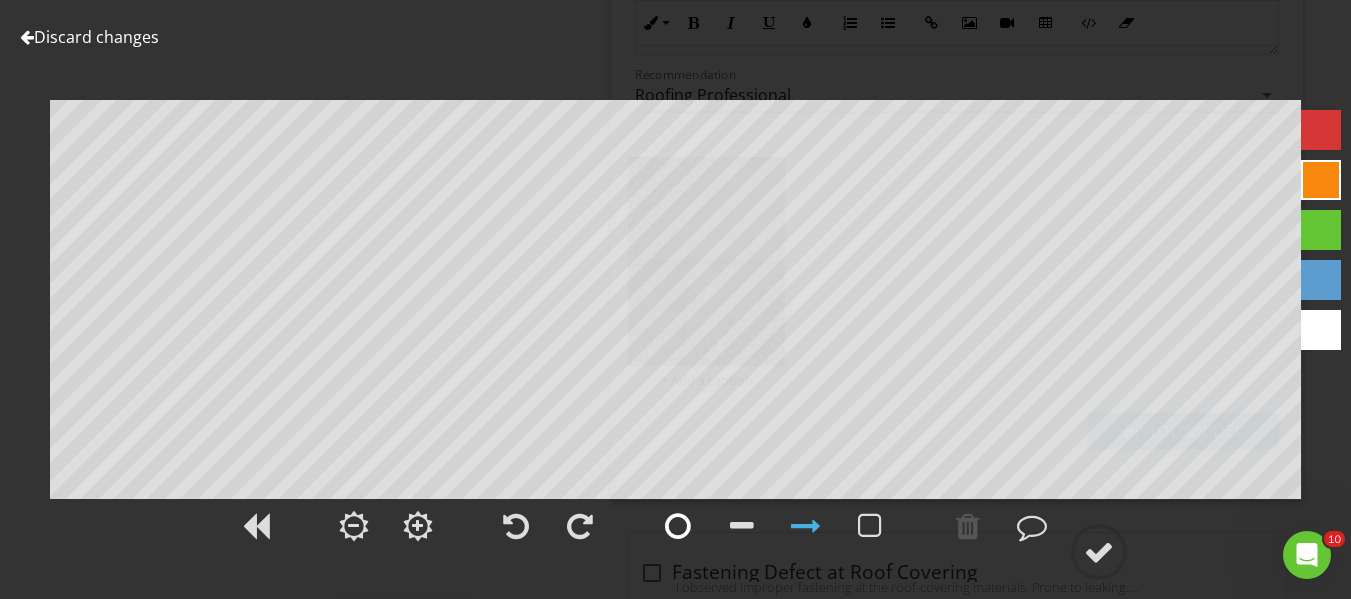 click at bounding box center [678, 526] 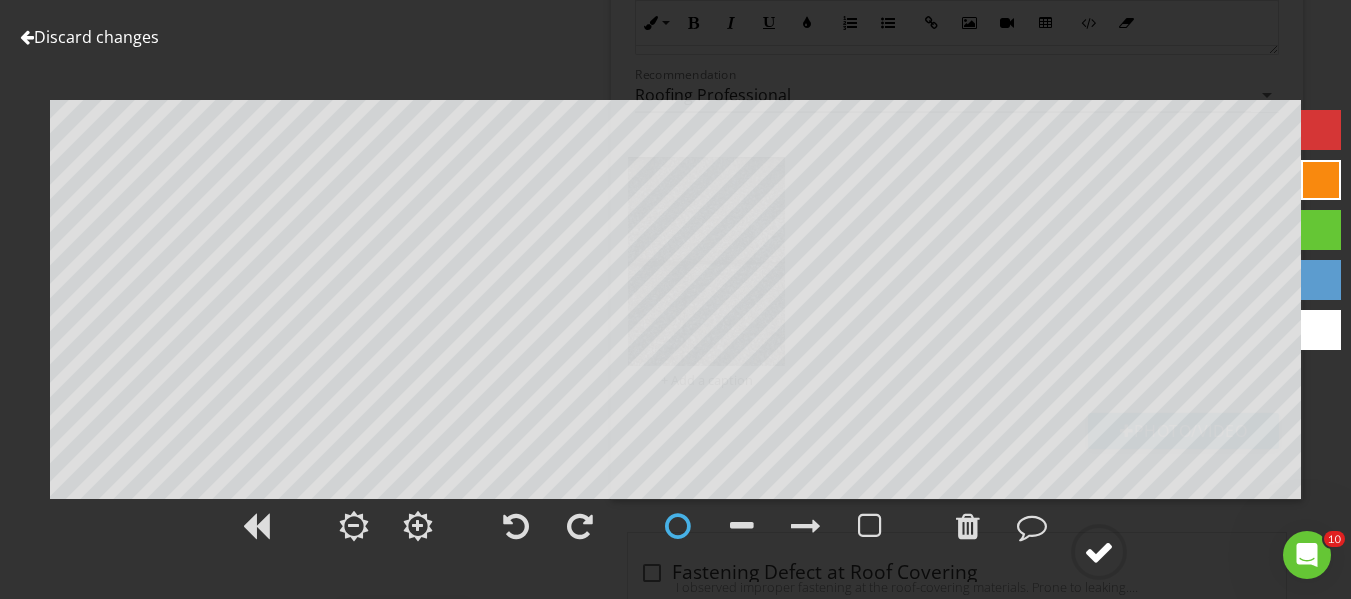 click at bounding box center [1099, 552] 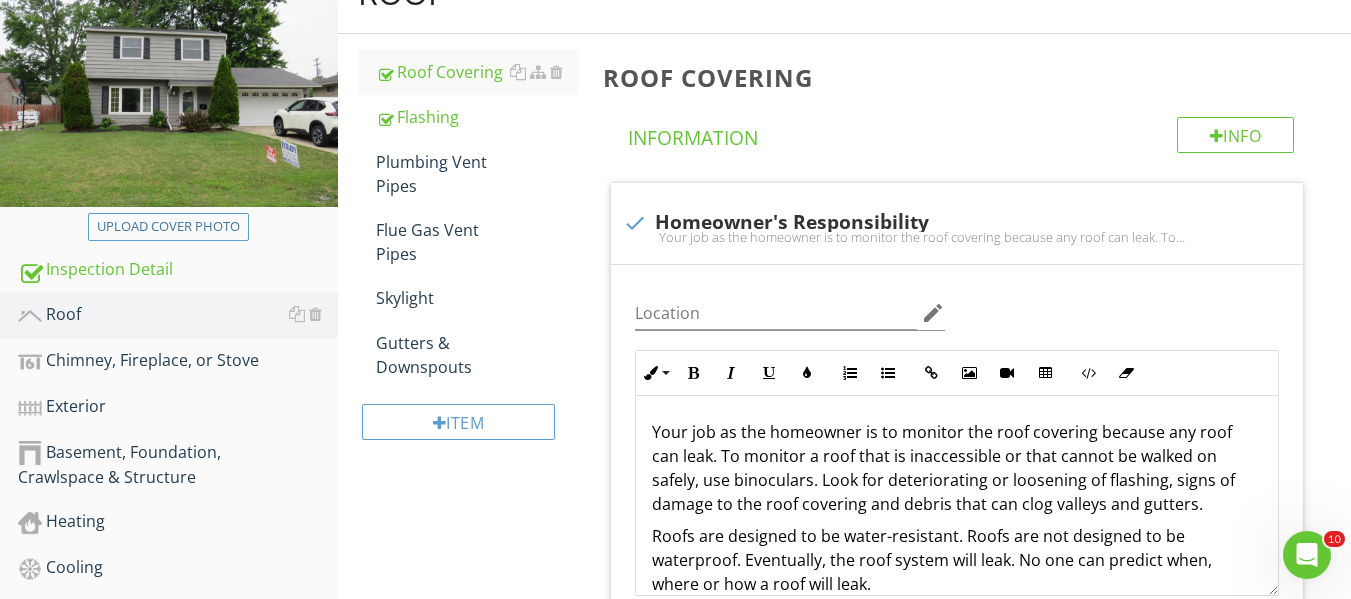 scroll, scrollTop: 257, scrollLeft: 0, axis: vertical 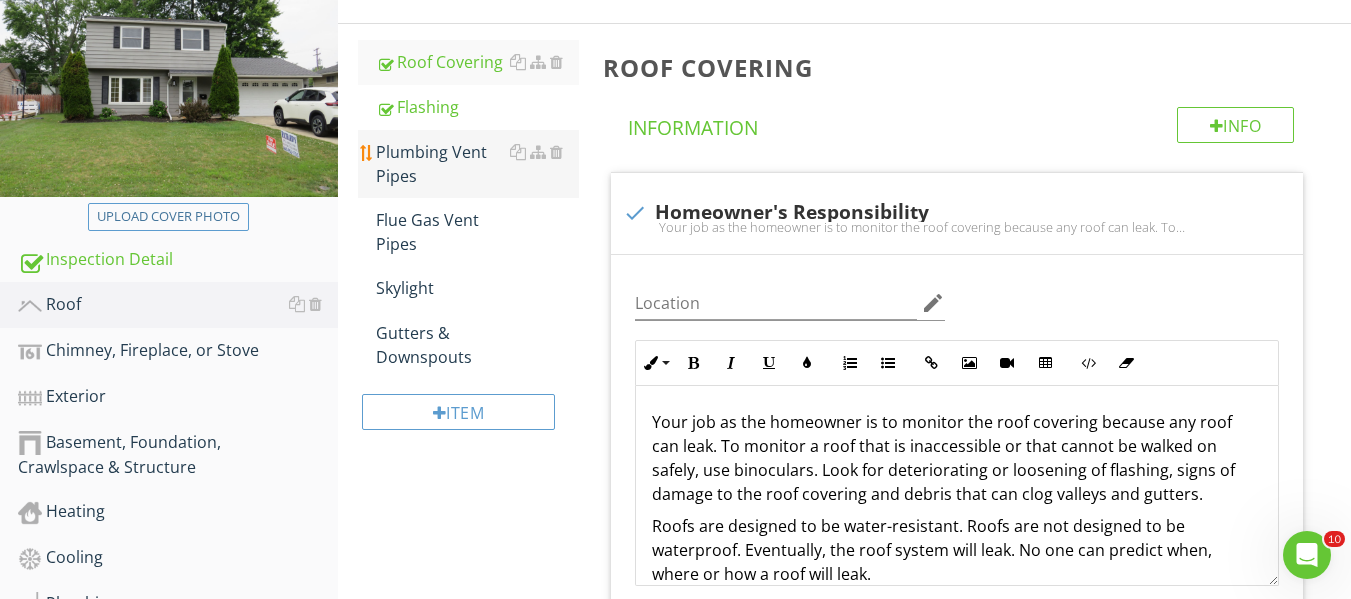 click on "Plumbing Vent Pipes" at bounding box center (477, 164) 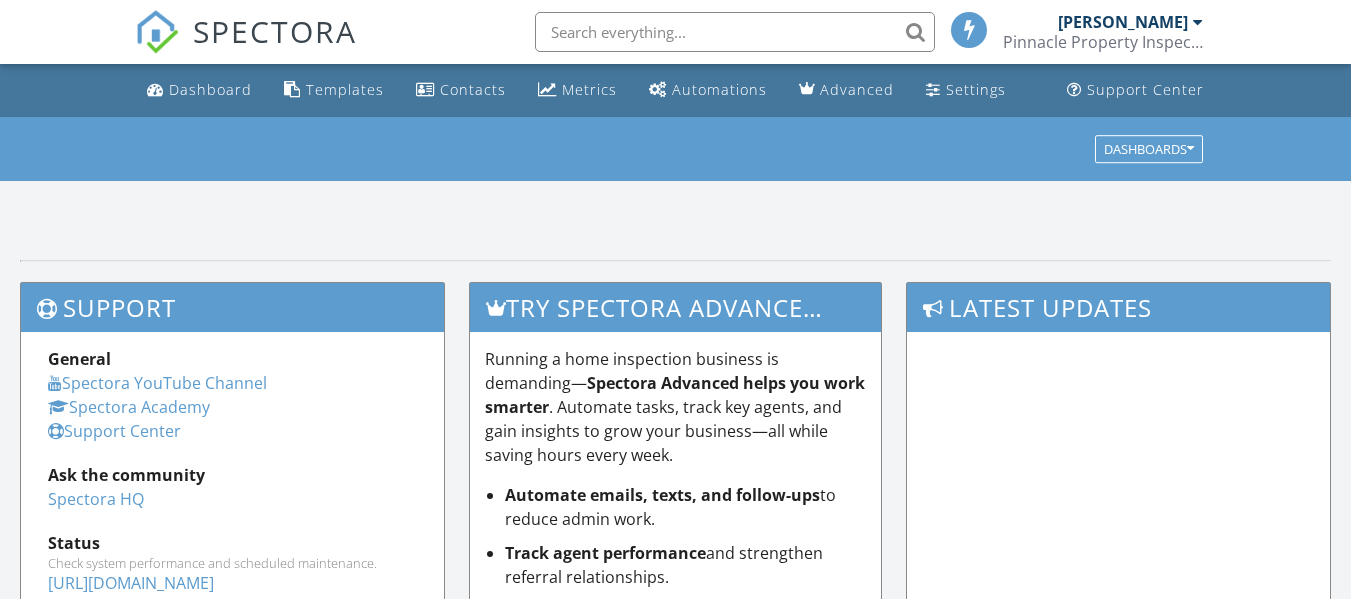 scroll, scrollTop: 0, scrollLeft: 0, axis: both 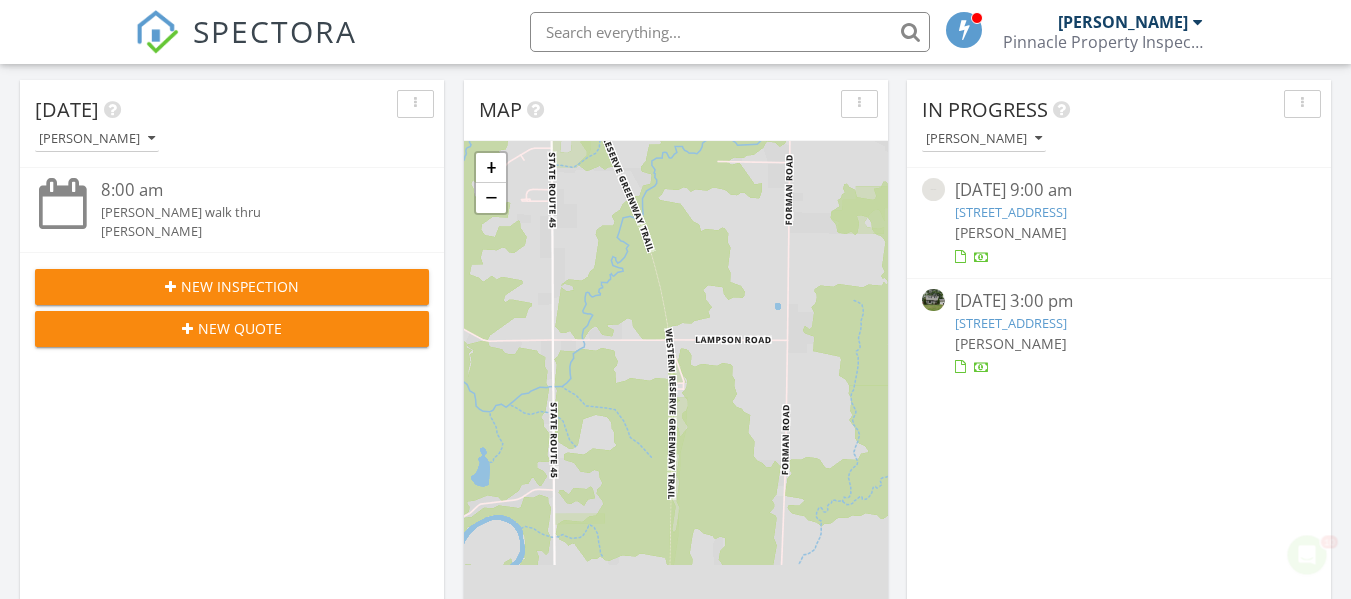 click on "New Inspection" at bounding box center (240, 286) 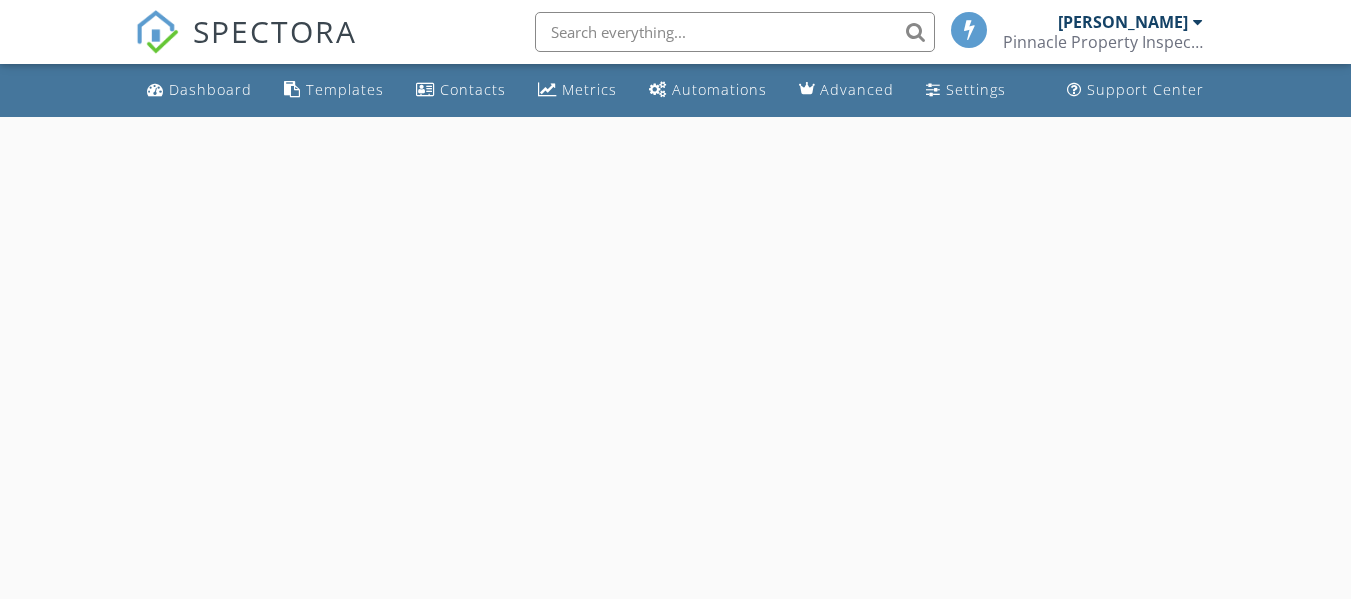 scroll, scrollTop: 0, scrollLeft: 0, axis: both 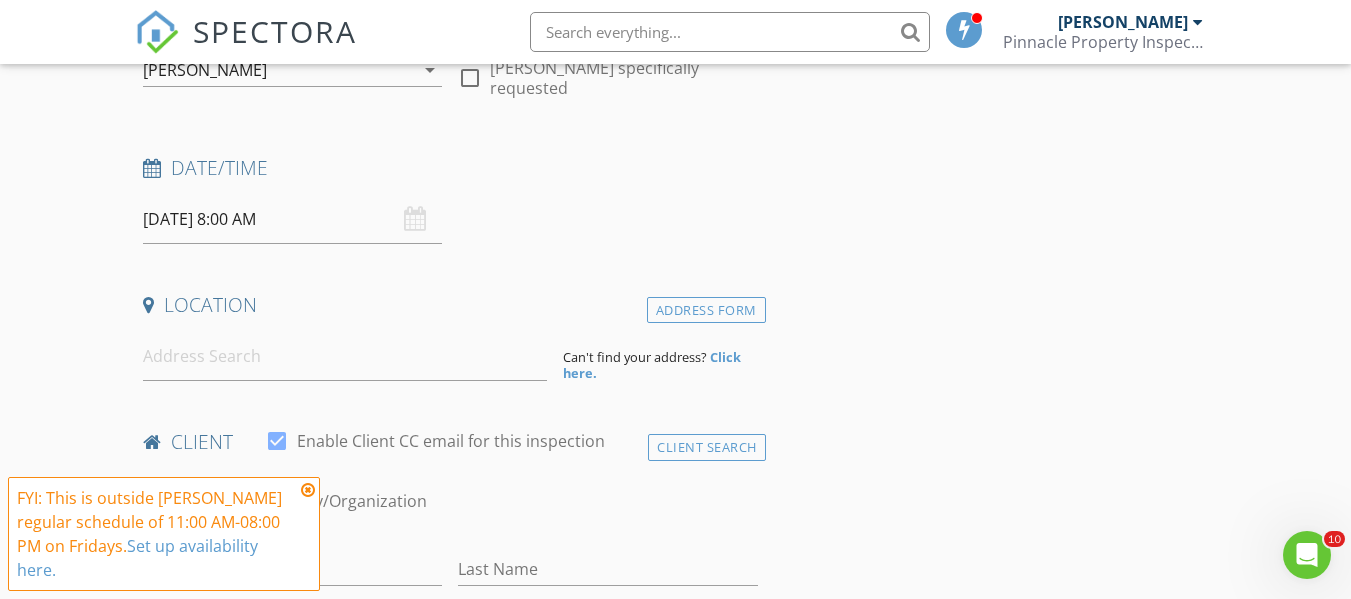 click on "07/11/2025 8:00 AM" at bounding box center [292, 219] 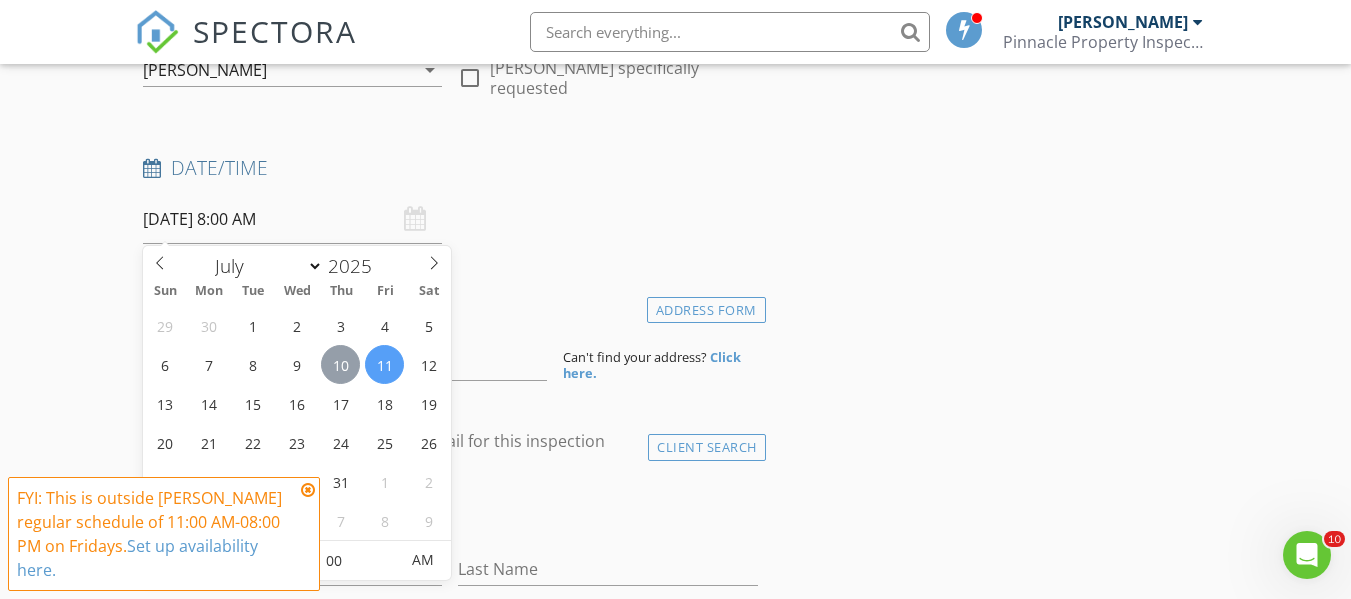 type on "[DATE] 8:00 AM" 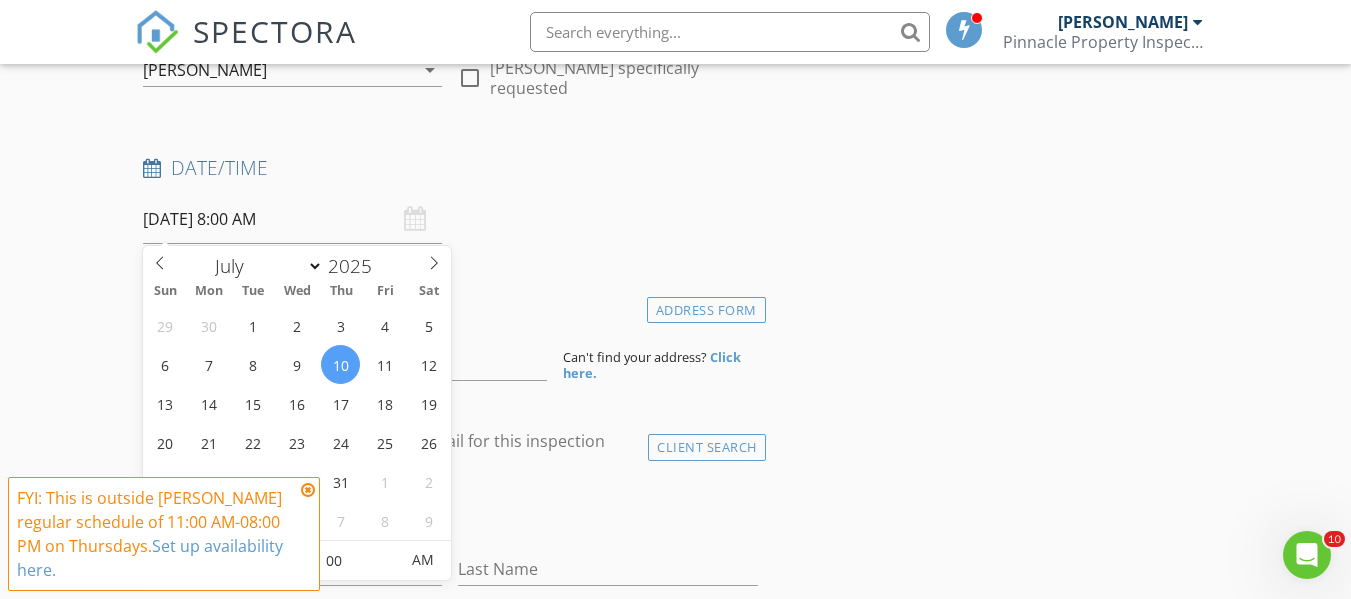 click on "Location" at bounding box center [450, 312] 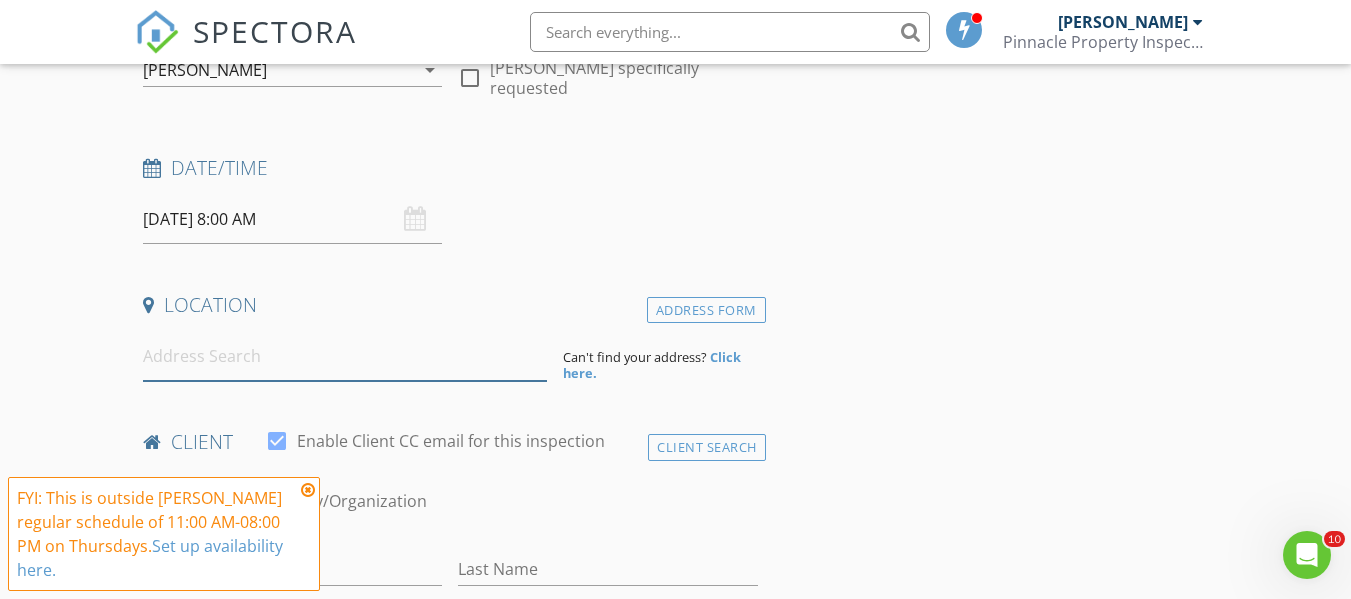 click at bounding box center [345, 356] 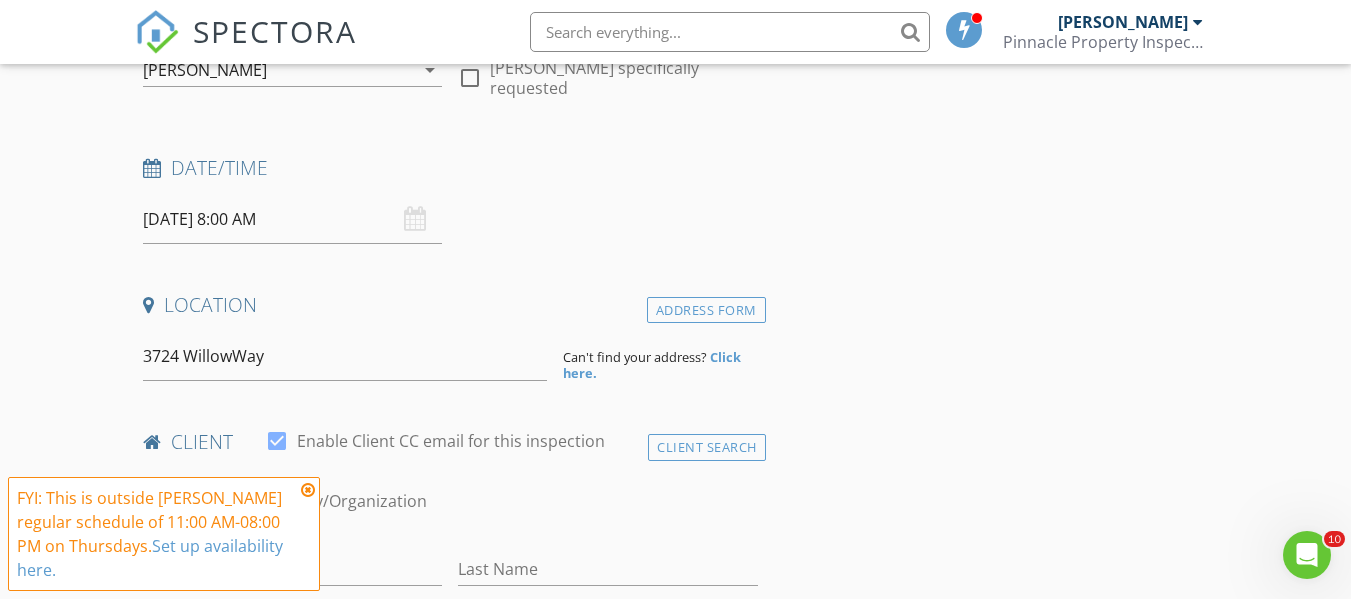 click at bounding box center [308, 490] 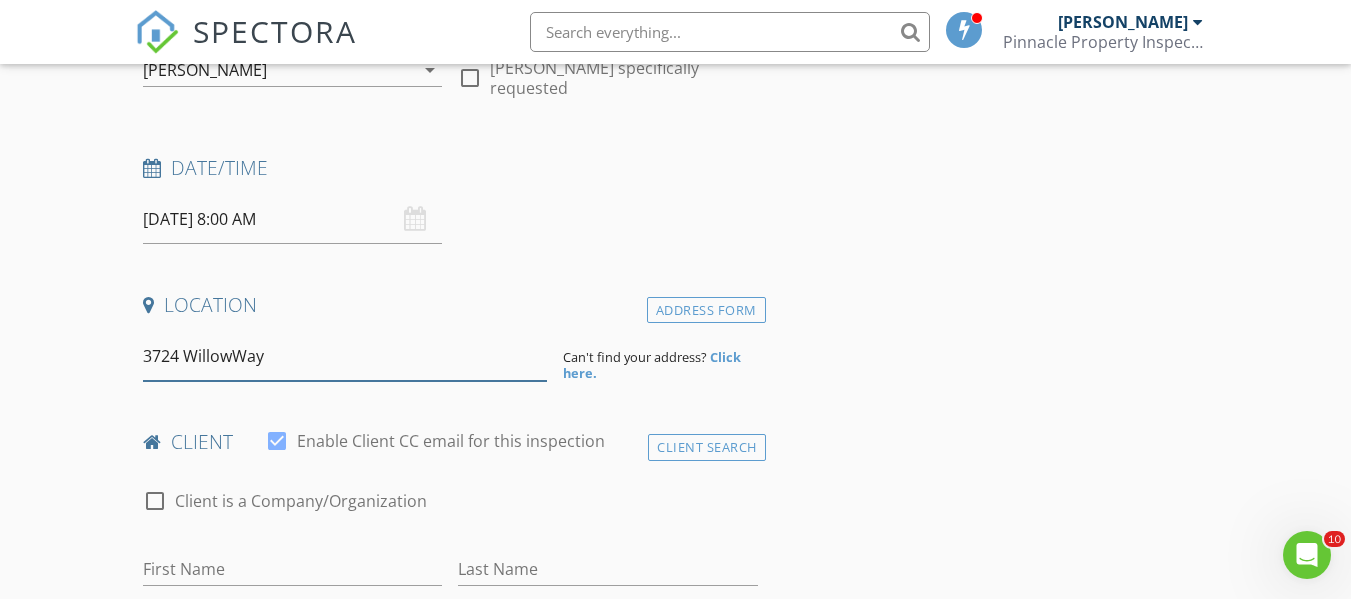 click on "3724 WillowWay" at bounding box center [345, 356] 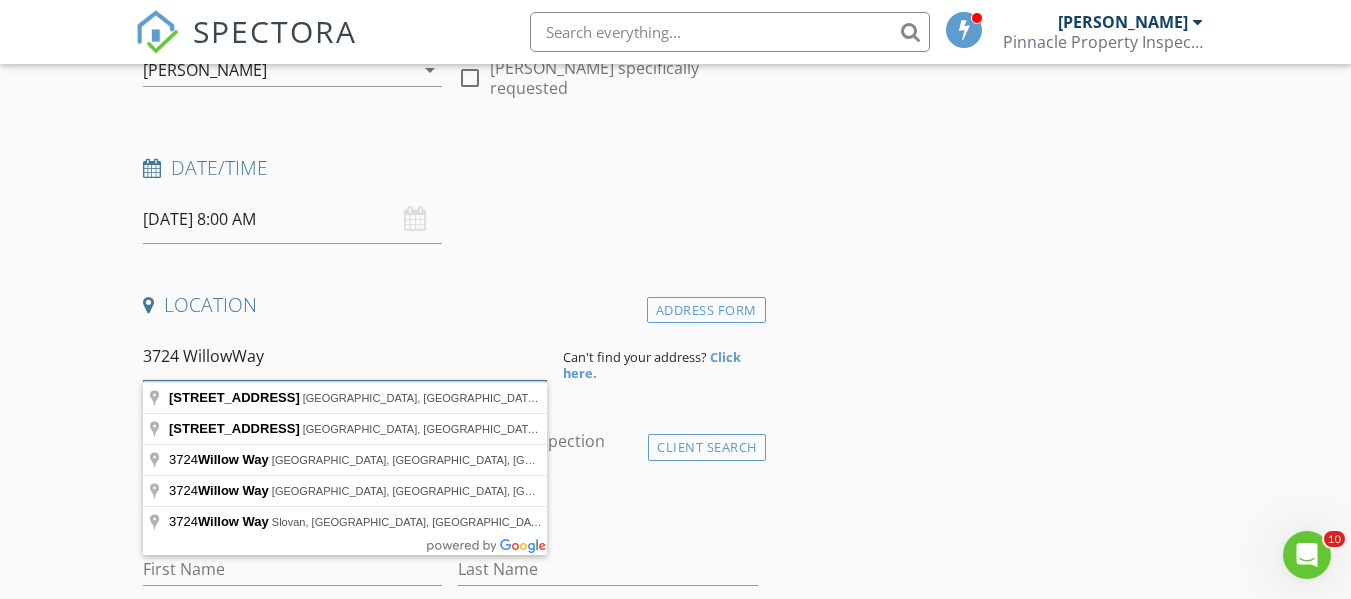 click on "3724 WillowWay" at bounding box center [345, 356] 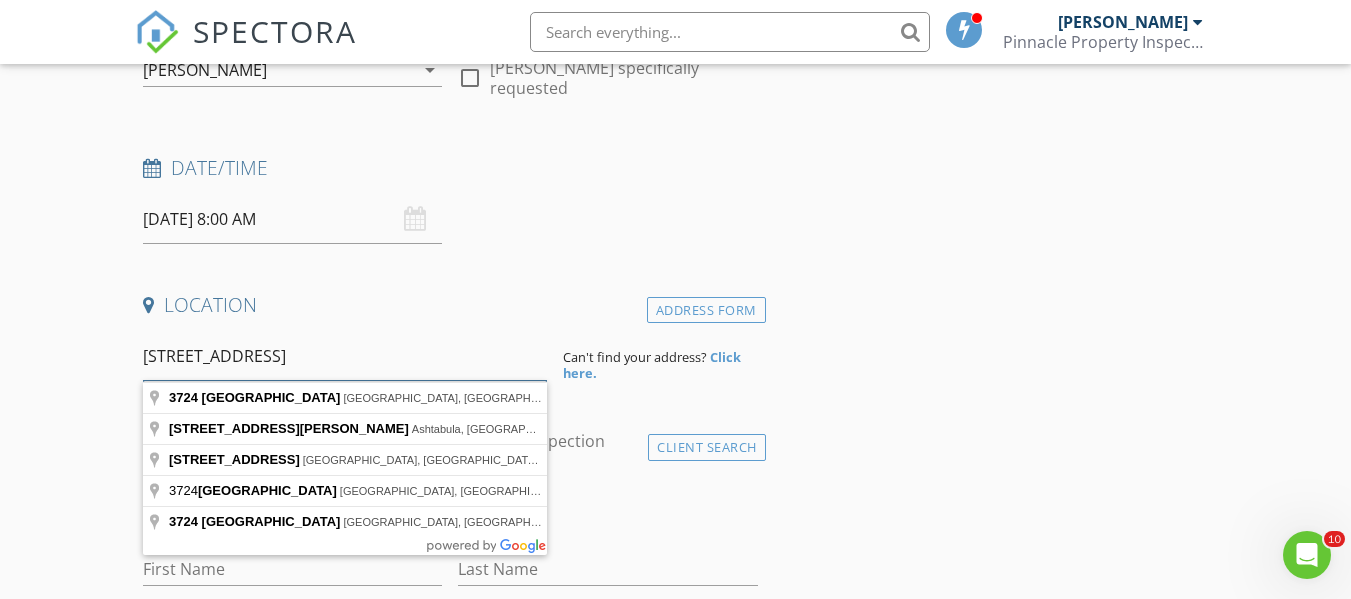 click on "3724 Willow Way" at bounding box center (345, 356) 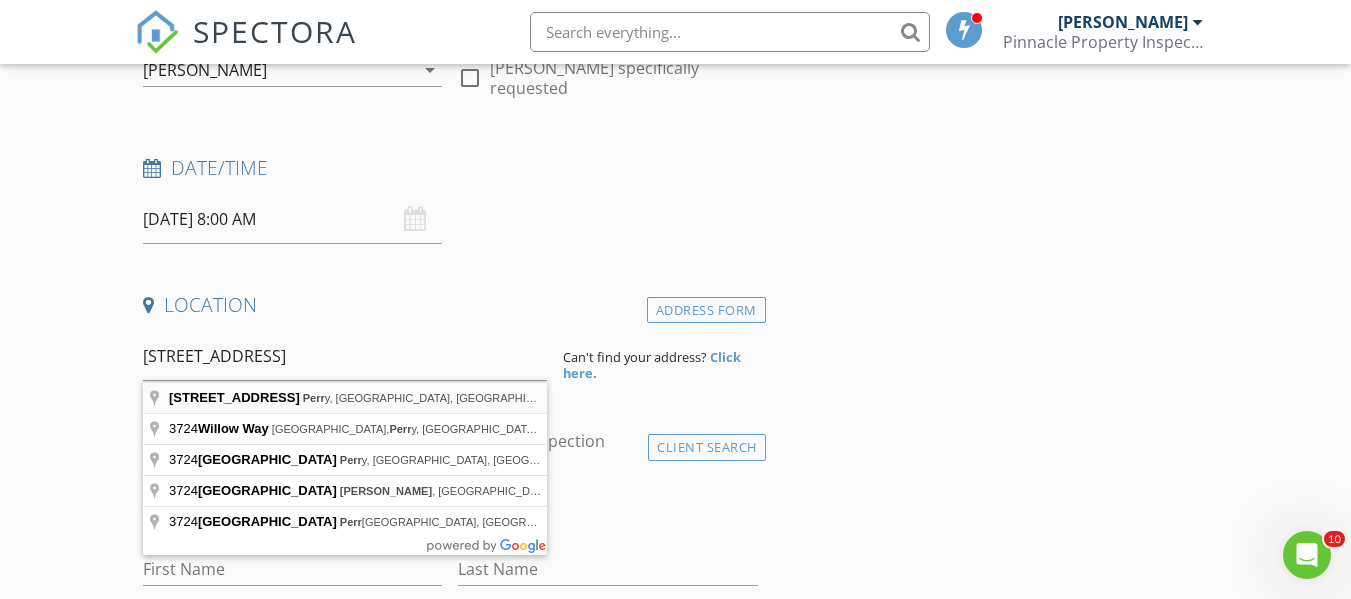 type on "3724 Willow Way, Perry, OH, USA" 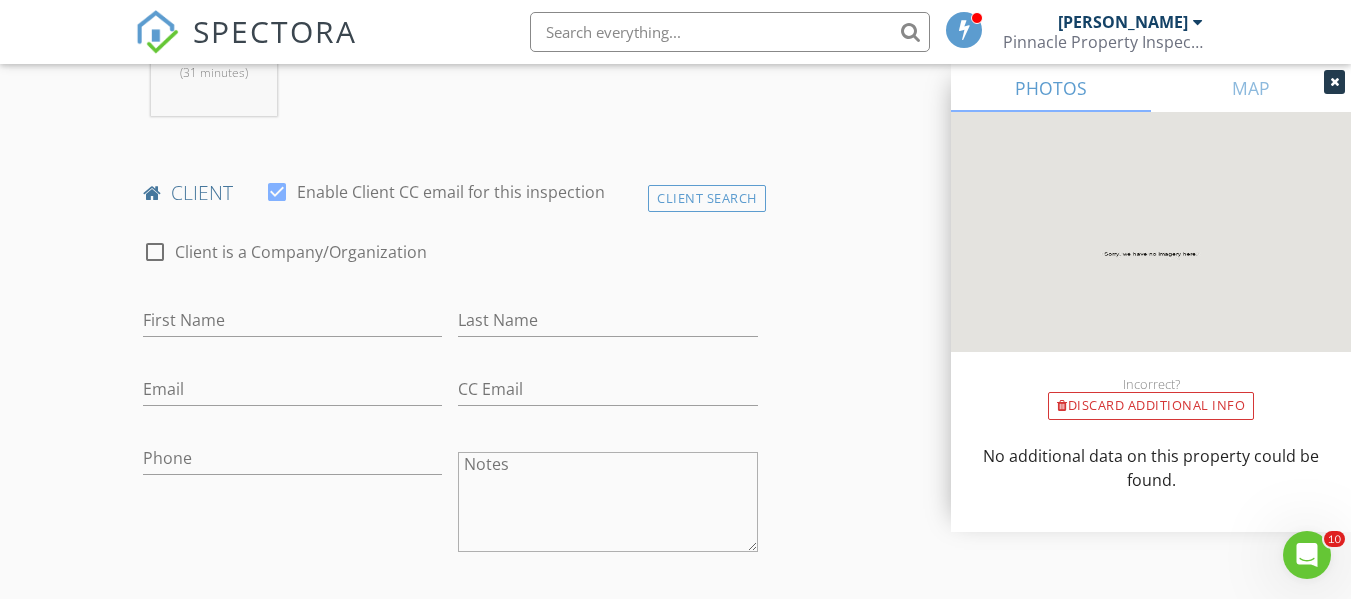 scroll, scrollTop: 899, scrollLeft: 0, axis: vertical 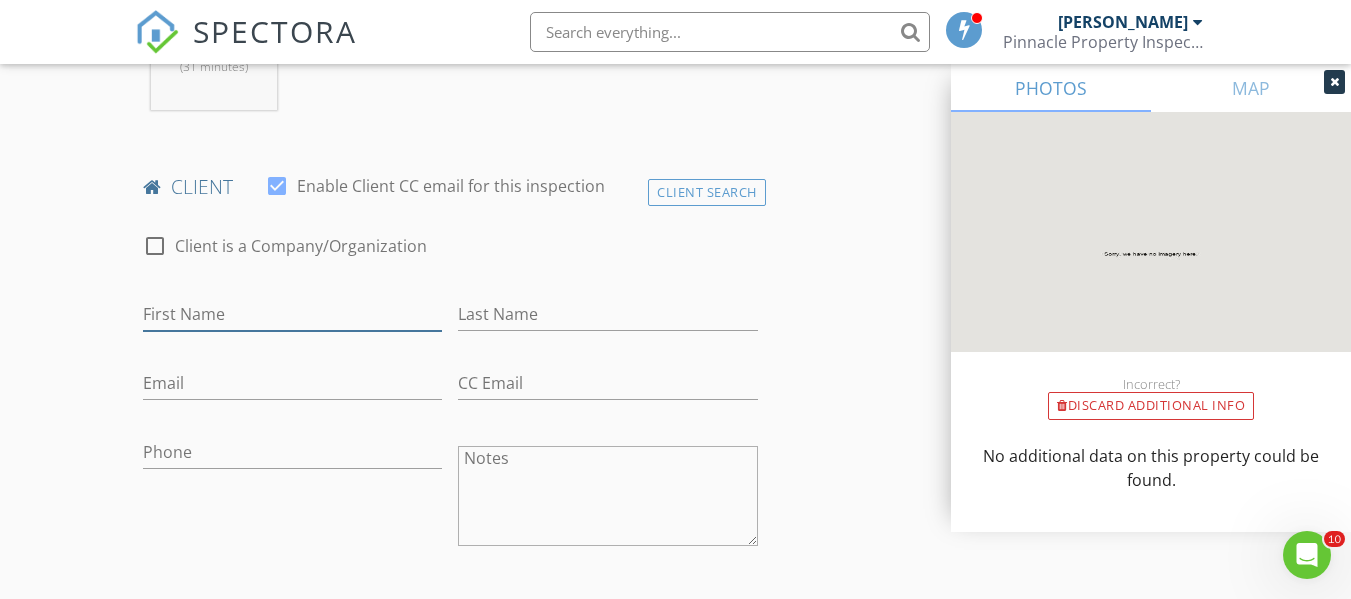 click on "First Name" at bounding box center (292, 314) 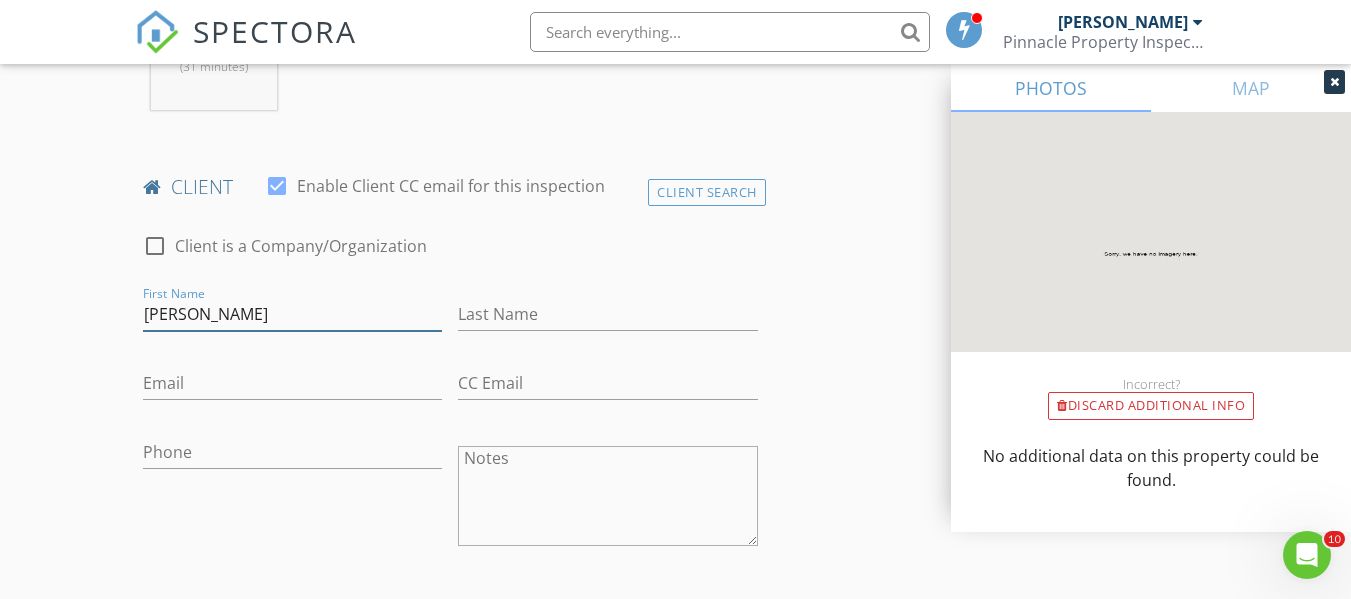 type on "[PERSON_NAME]" 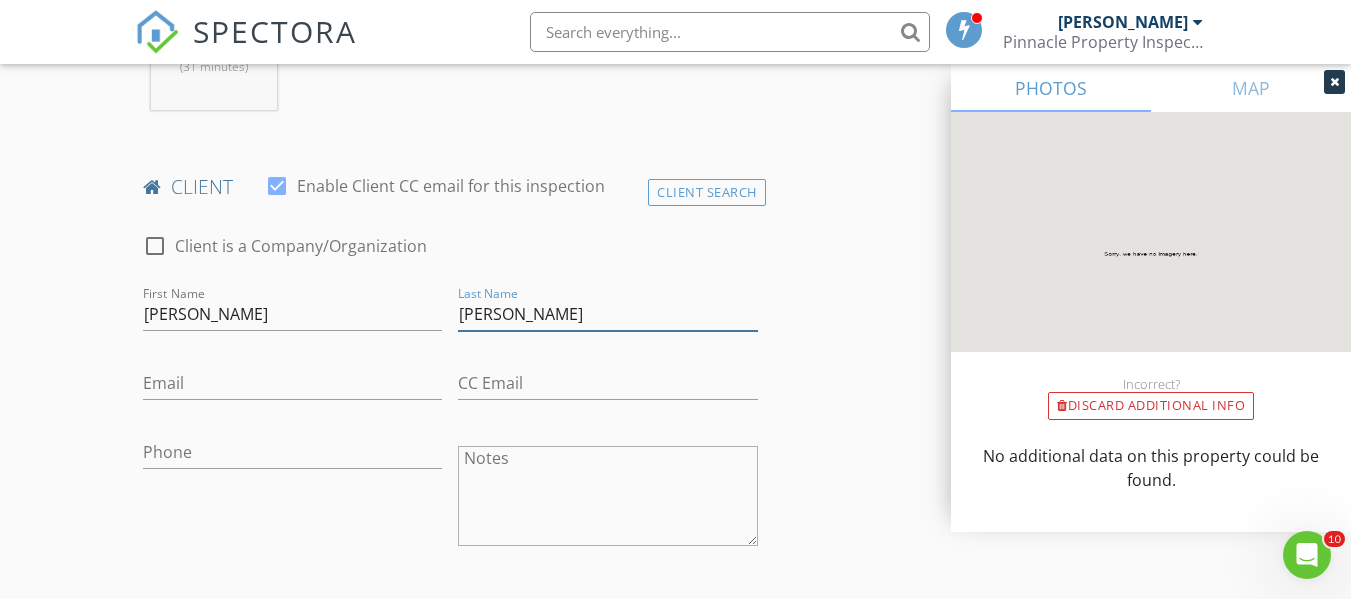 type on "[PERSON_NAME]" 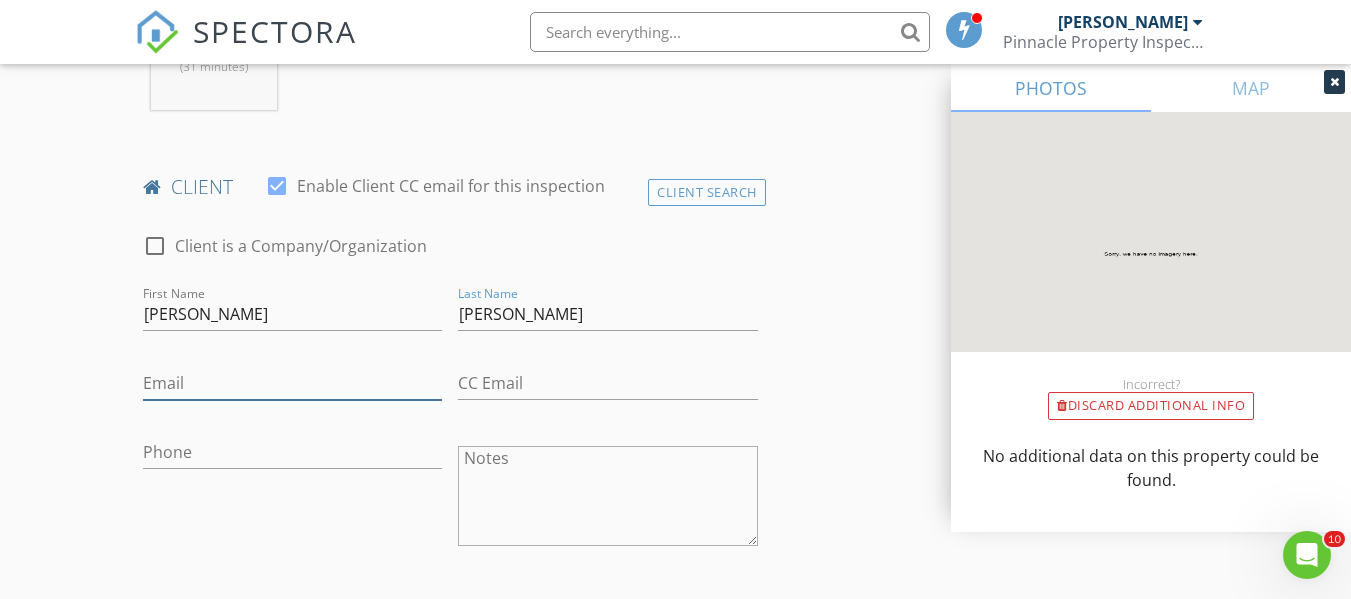 click on "Email" at bounding box center (292, 383) 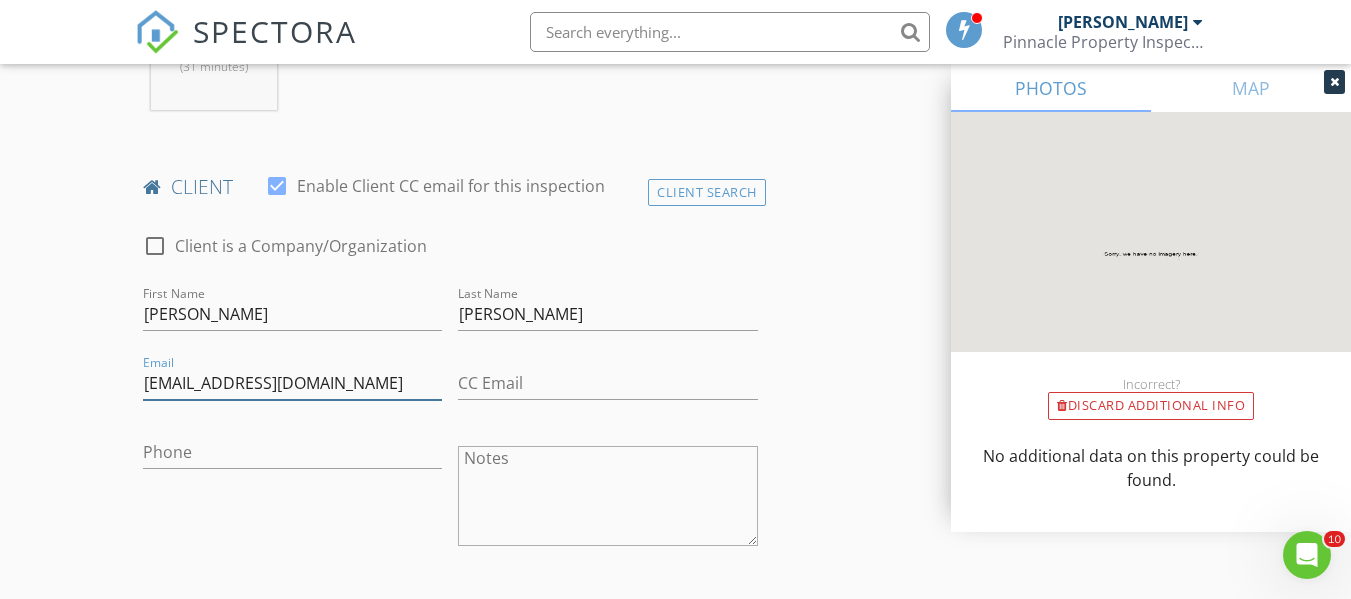 type on "[EMAIL_ADDRESS][DOMAIN_NAME]" 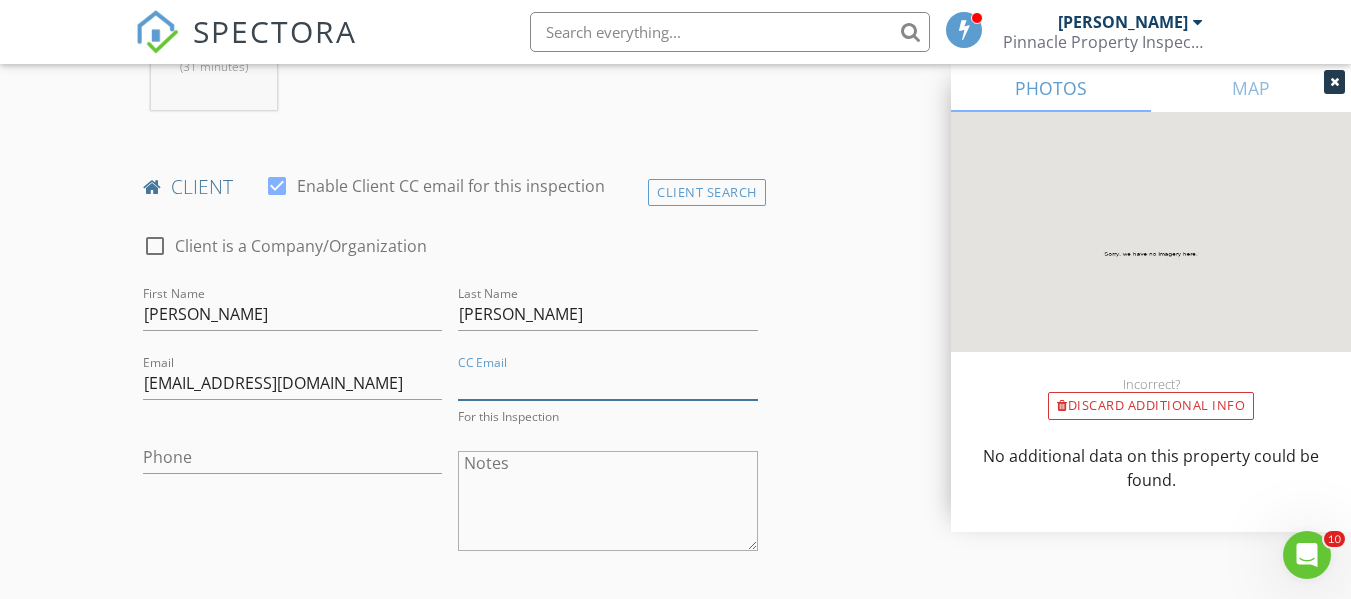 click on "CC Email" at bounding box center (607, 383) 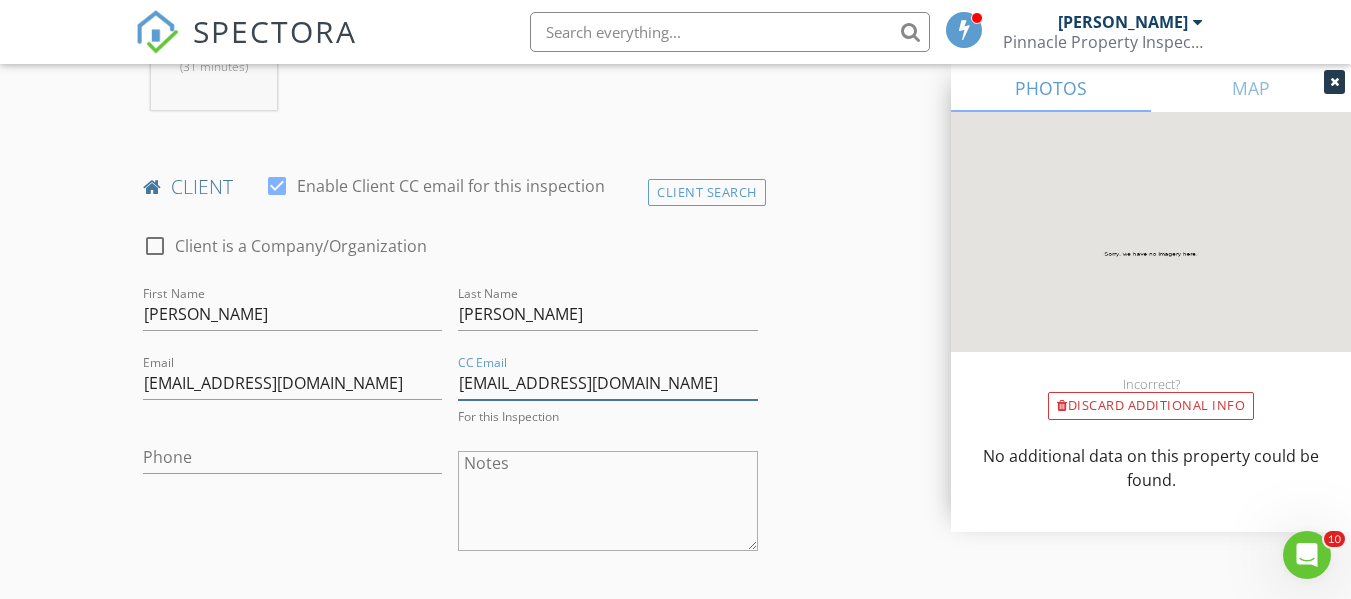 type on "[EMAIL_ADDRESS][DOMAIN_NAME]" 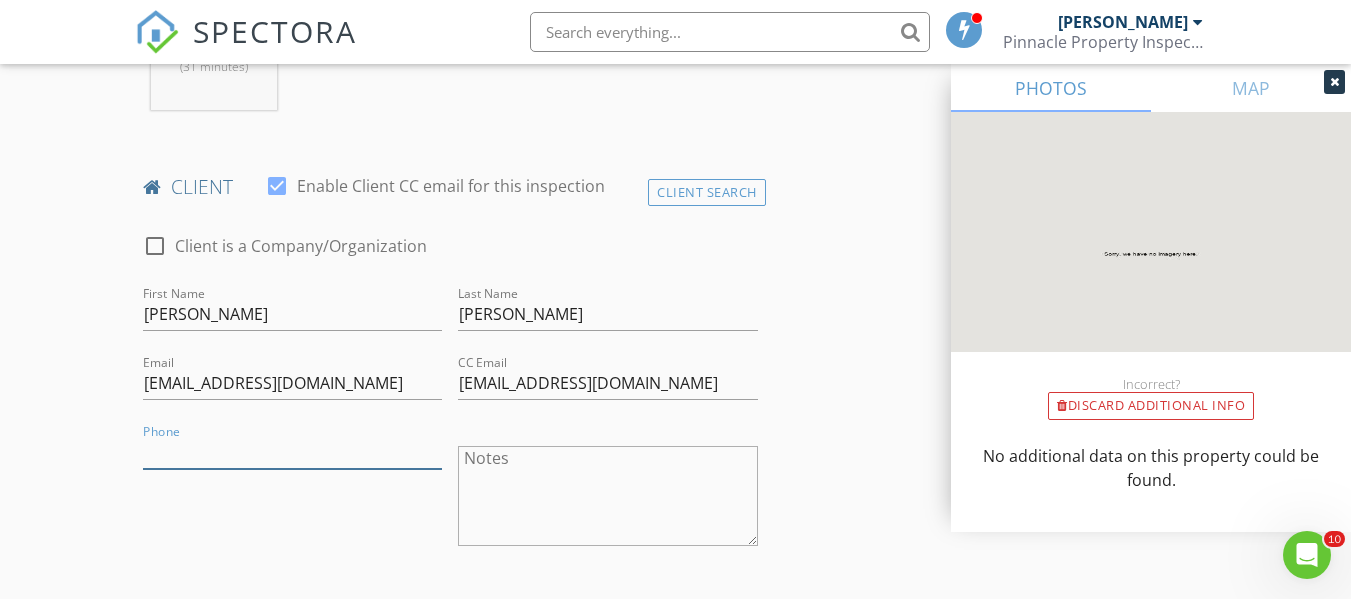 click on "Phone" at bounding box center (292, 452) 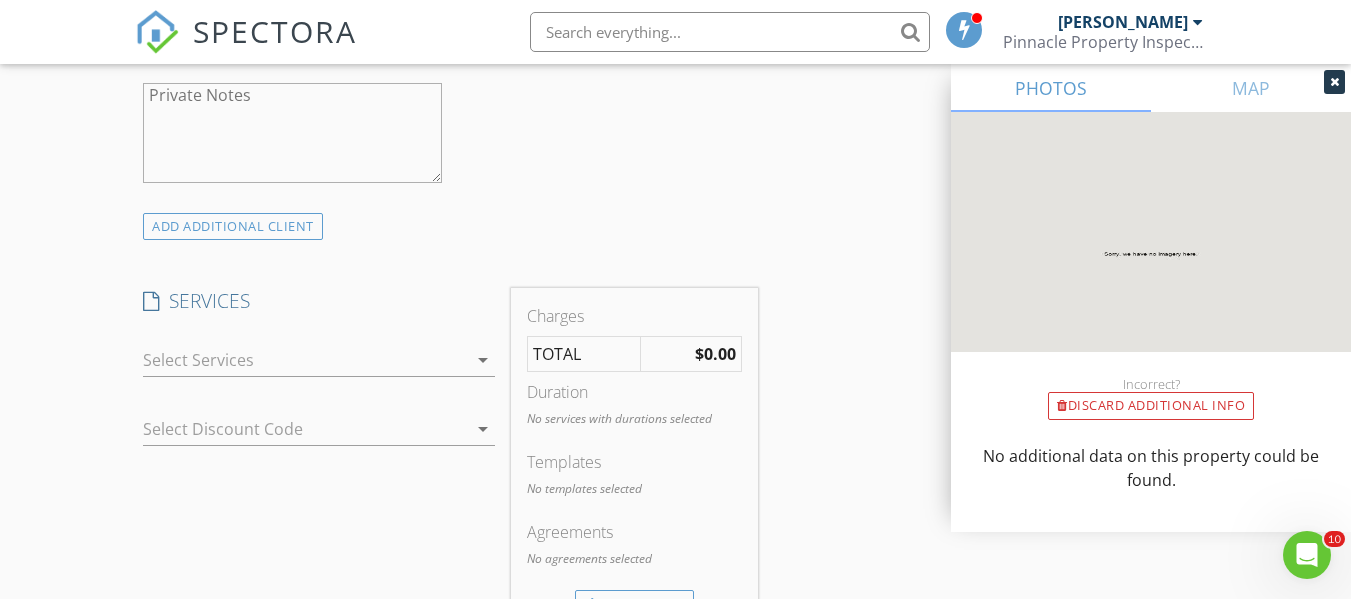 scroll, scrollTop: 1494, scrollLeft: 0, axis: vertical 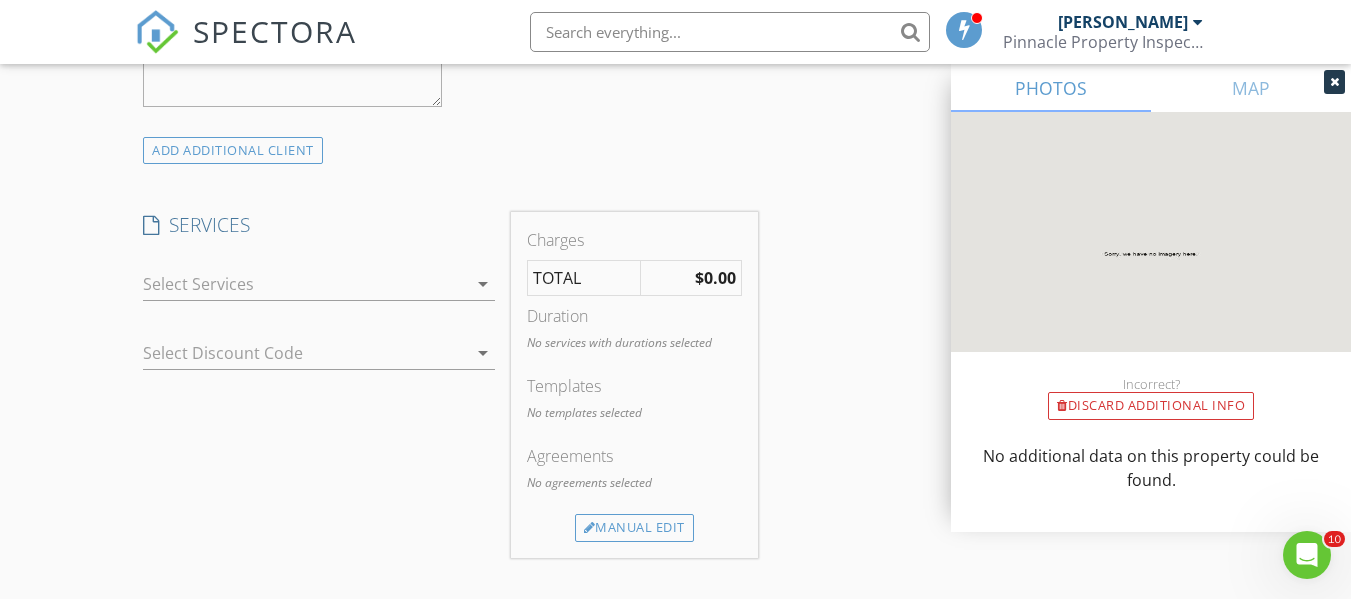 type on "[PHONE_NUMBER]" 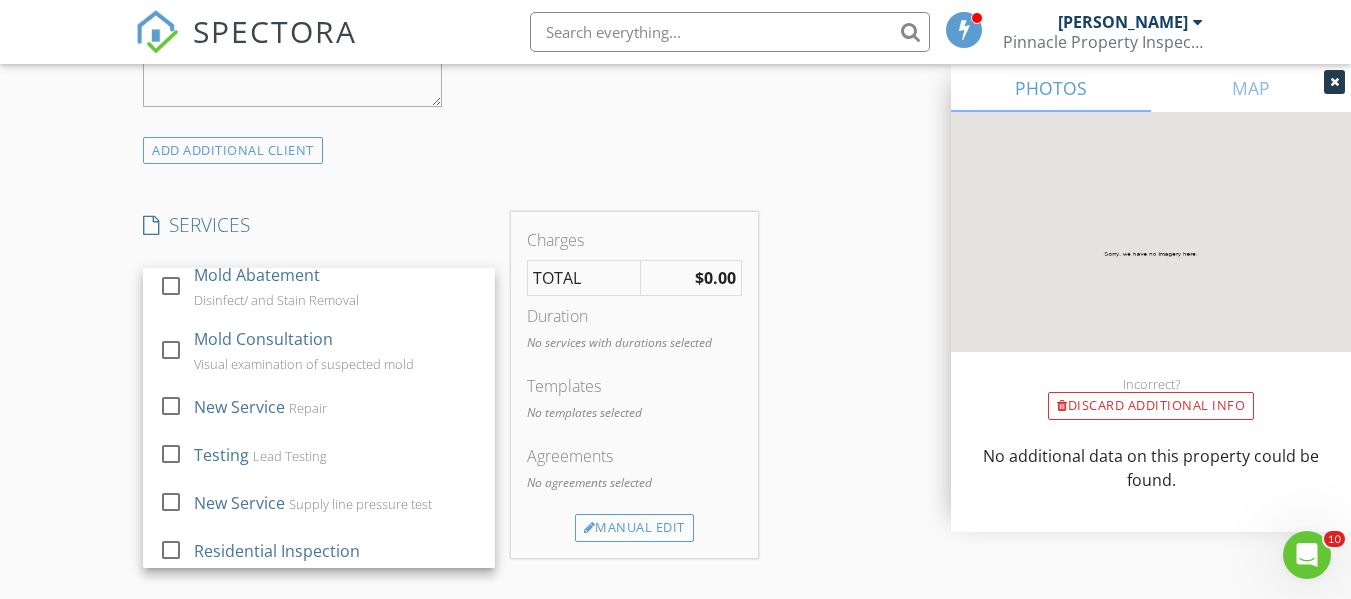 scroll, scrollTop: 572, scrollLeft: 0, axis: vertical 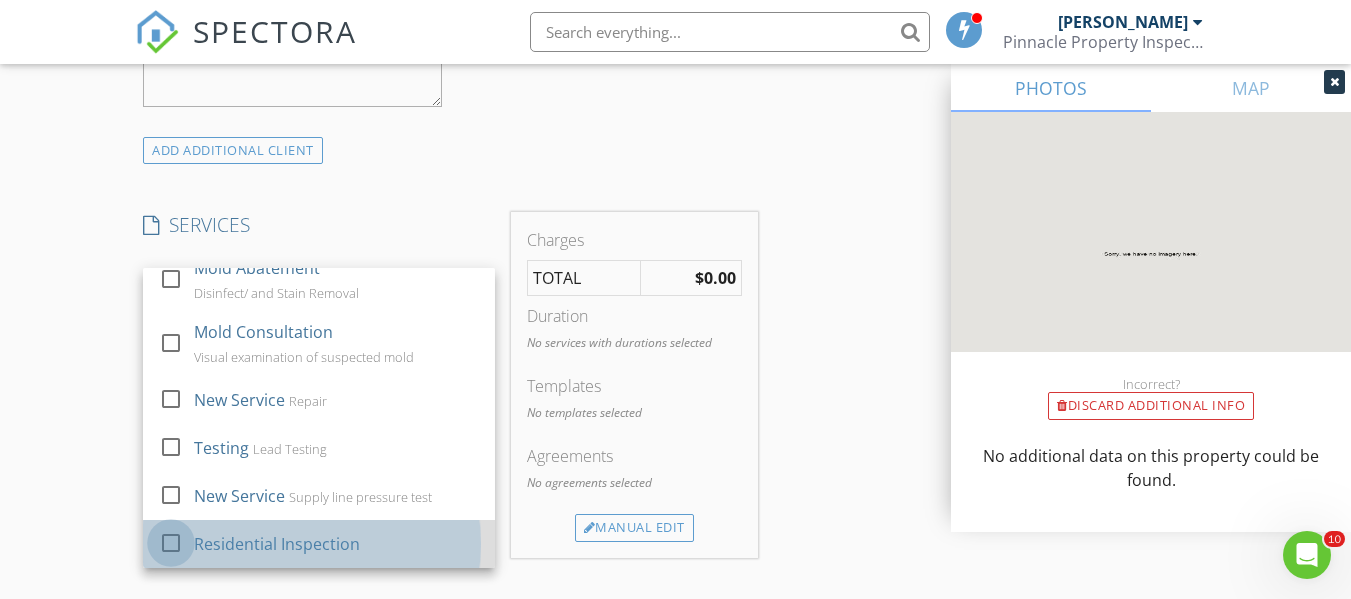click at bounding box center (171, 543) 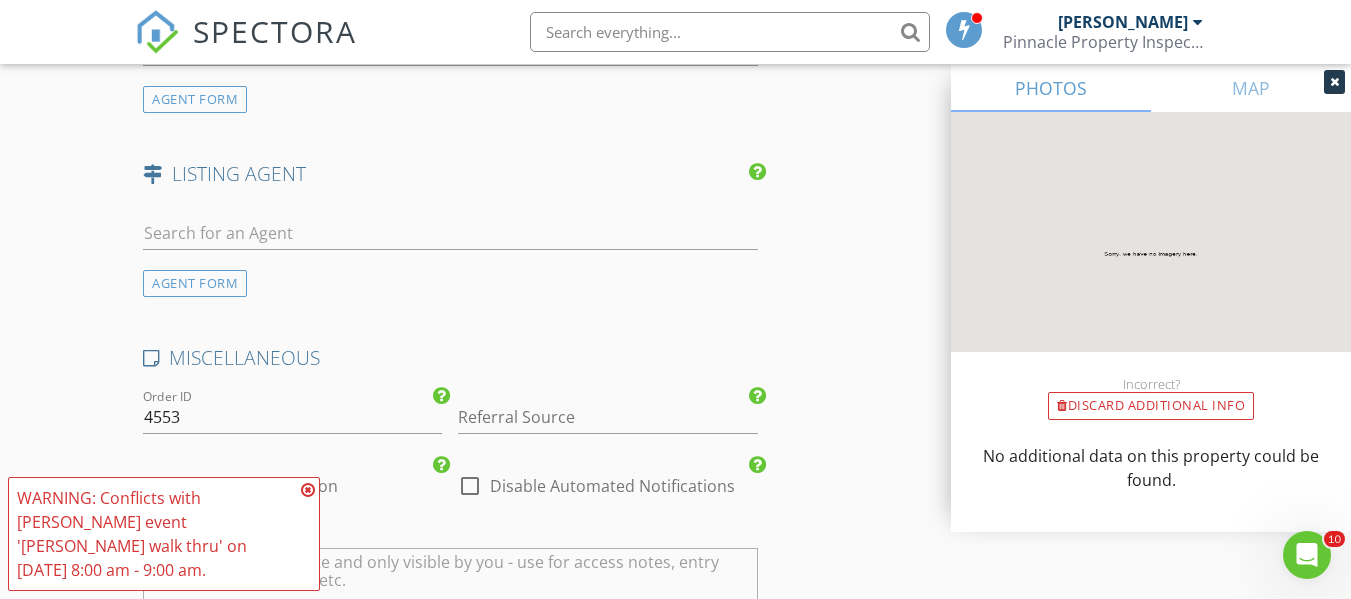 scroll, scrollTop: 2540, scrollLeft: 0, axis: vertical 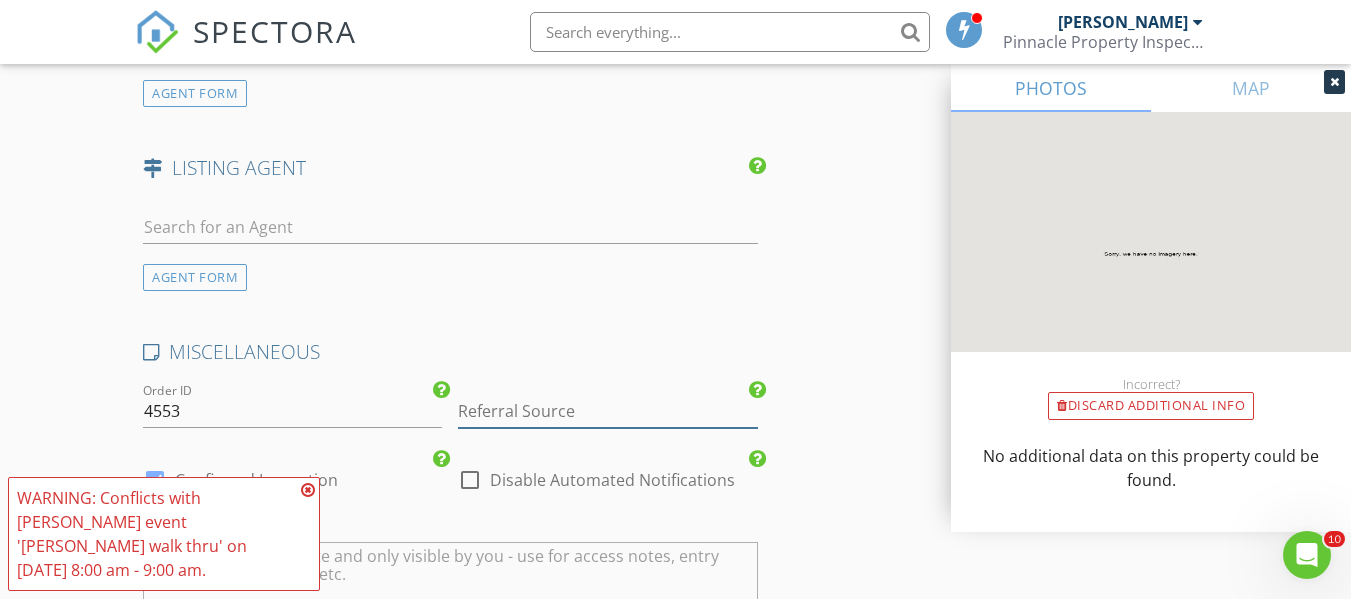 click at bounding box center [607, 411] 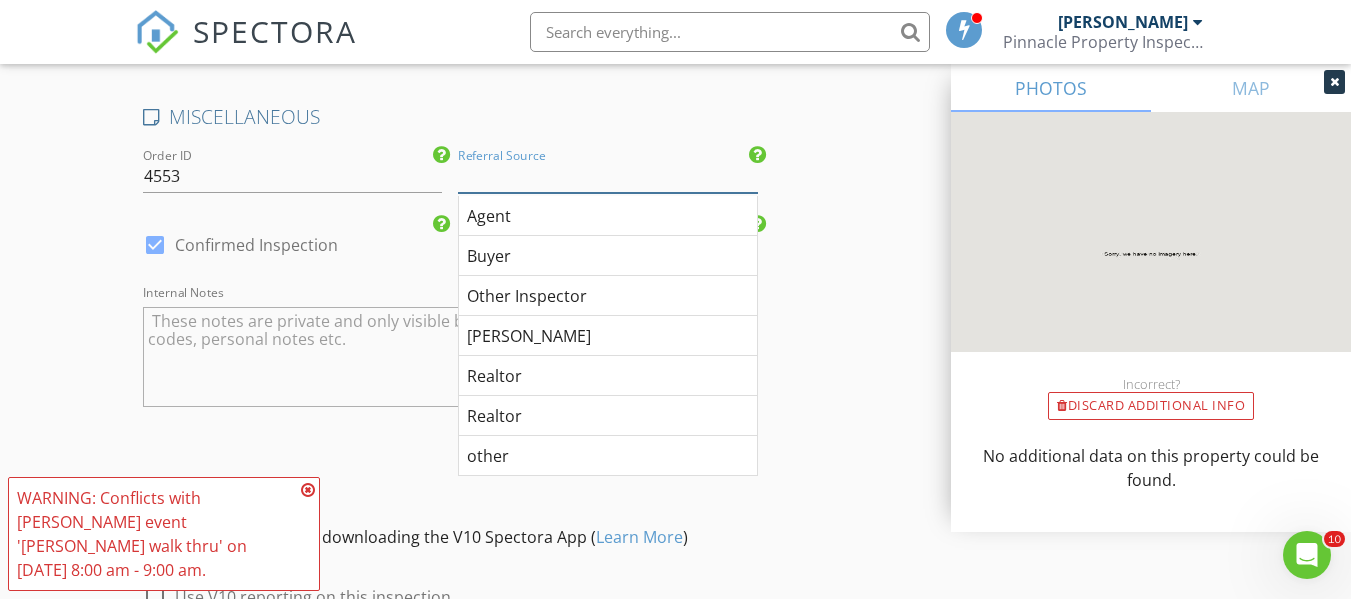 scroll, scrollTop: 2781, scrollLeft: 0, axis: vertical 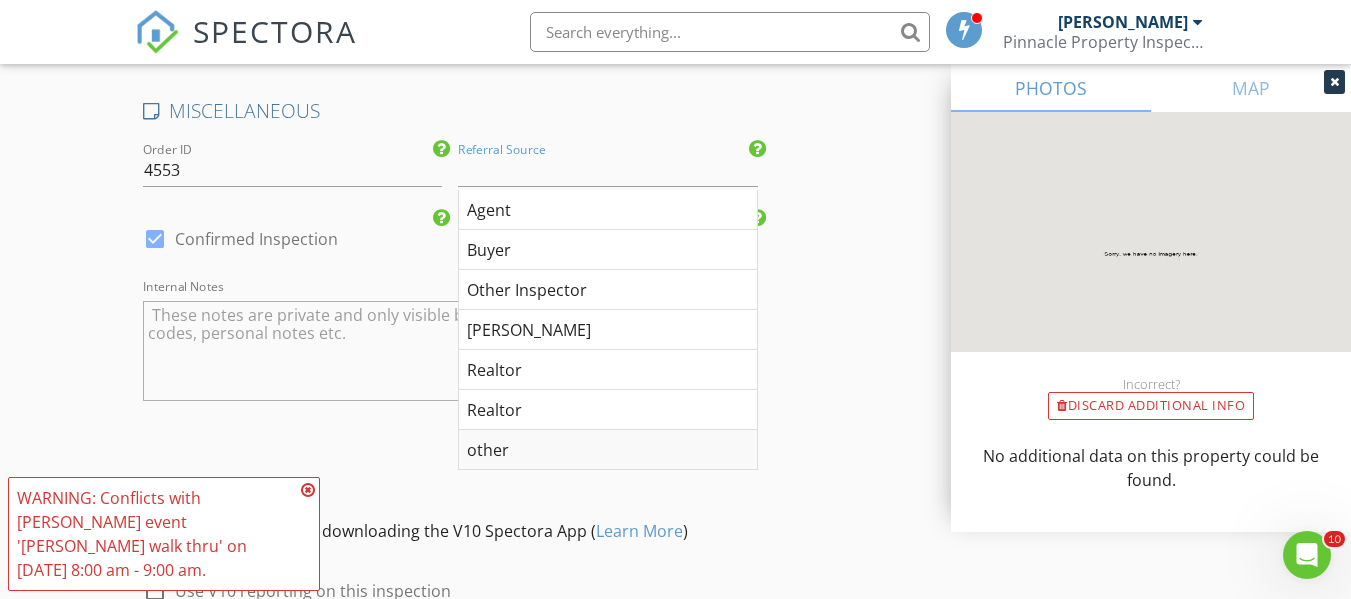 click on "other" at bounding box center (607, 450) 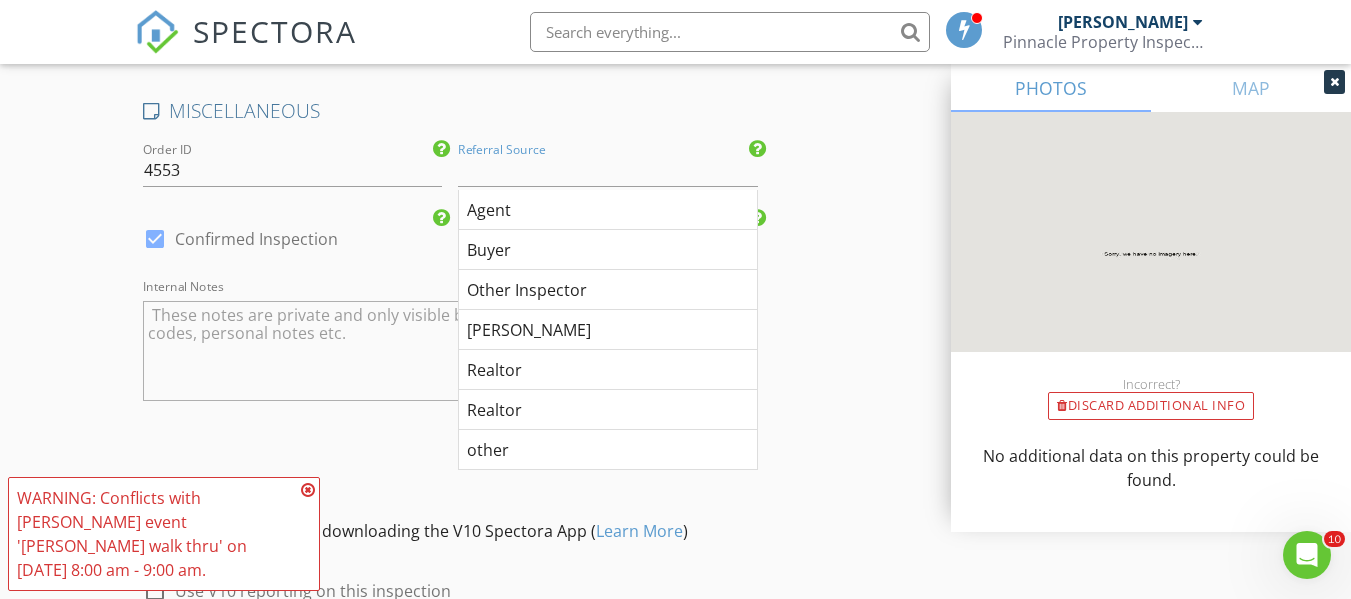 type on "other" 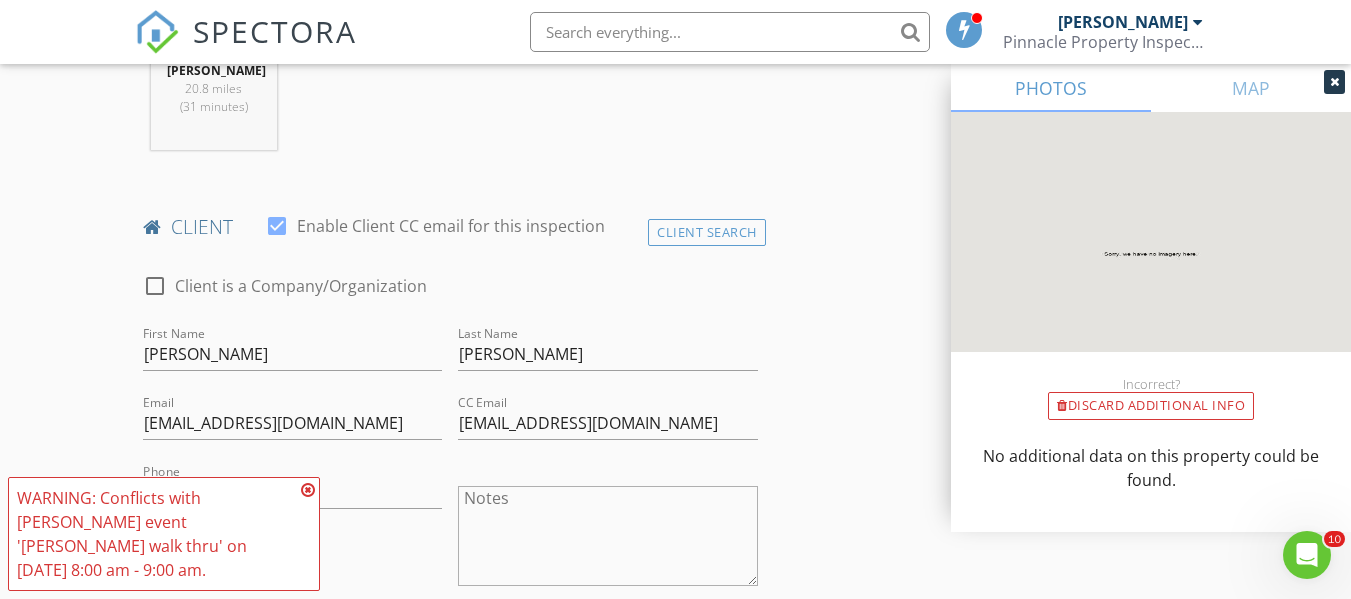 scroll, scrollTop: 866, scrollLeft: 0, axis: vertical 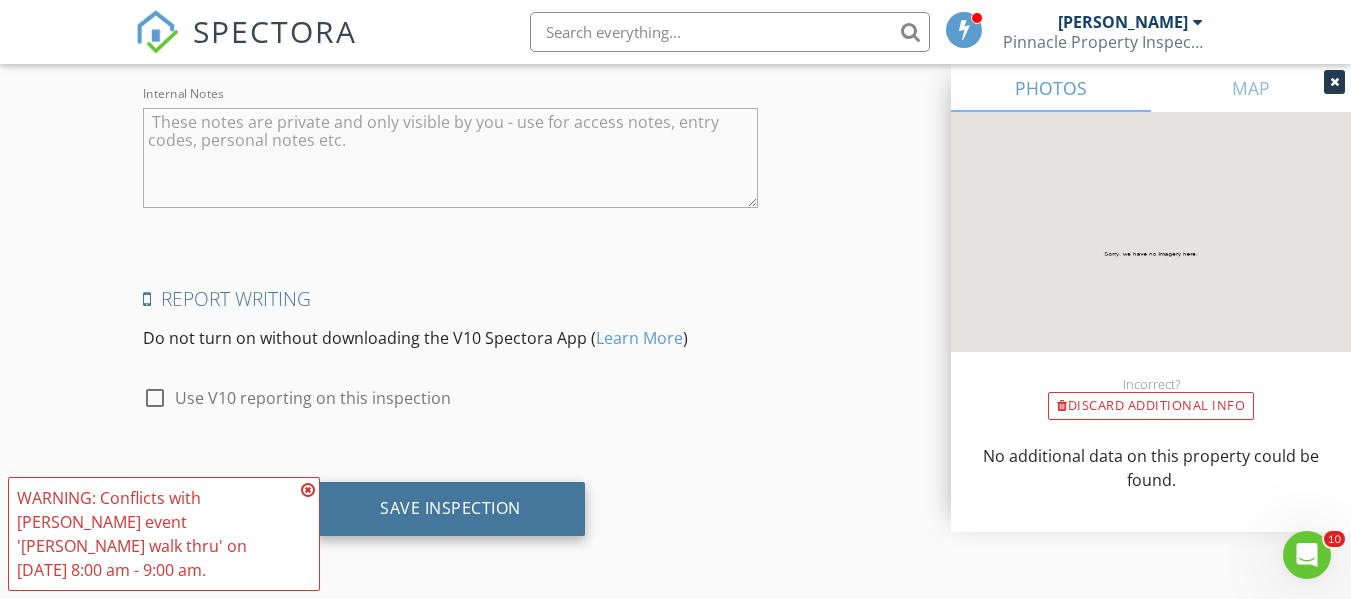click on "Save Inspection" at bounding box center [450, 509] 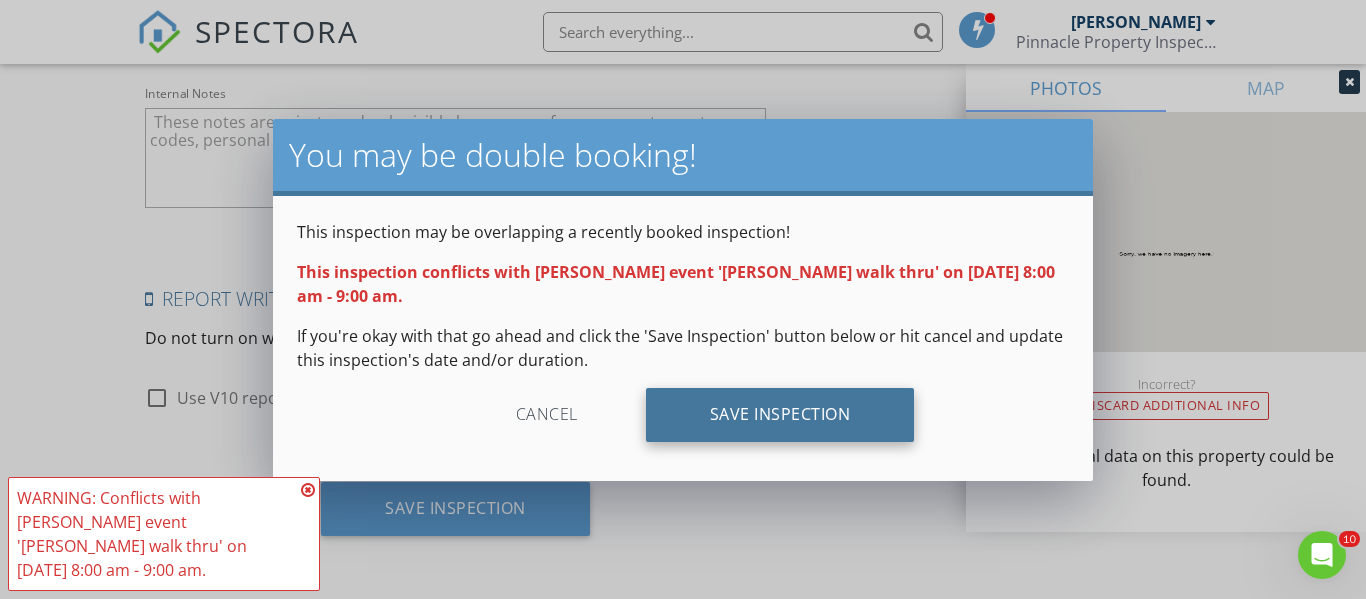 click on "Save Inspection" at bounding box center [780, 415] 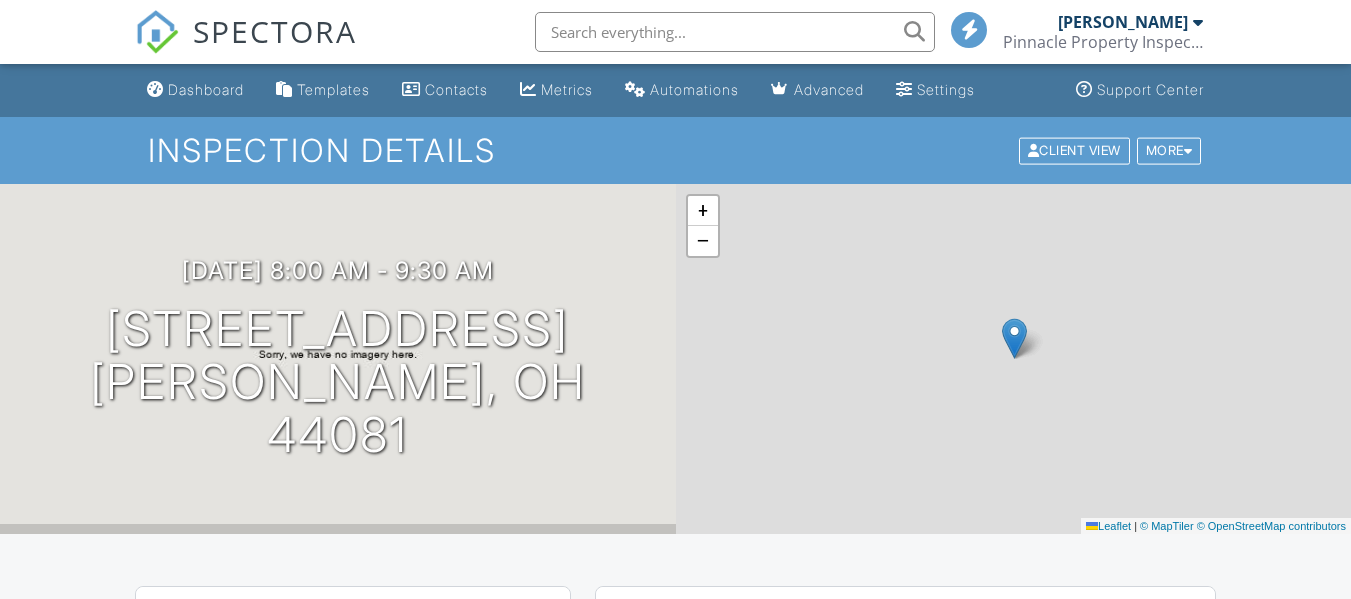 scroll, scrollTop: 0, scrollLeft: 0, axis: both 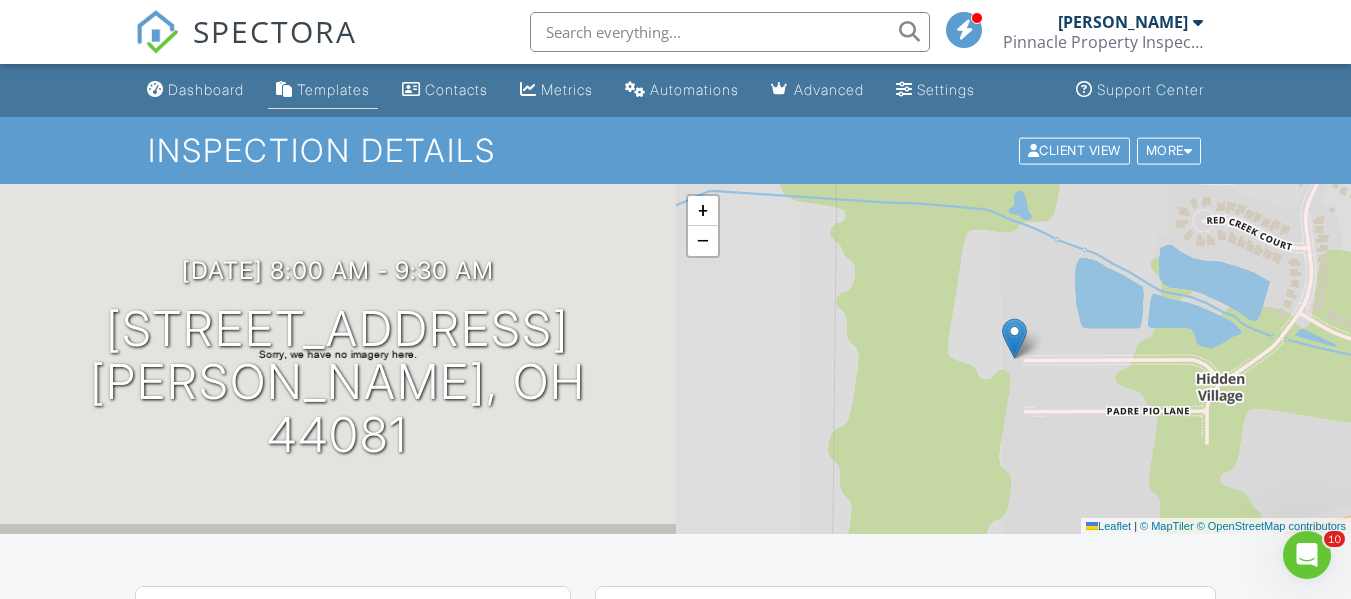 click on "Templates" at bounding box center (333, 89) 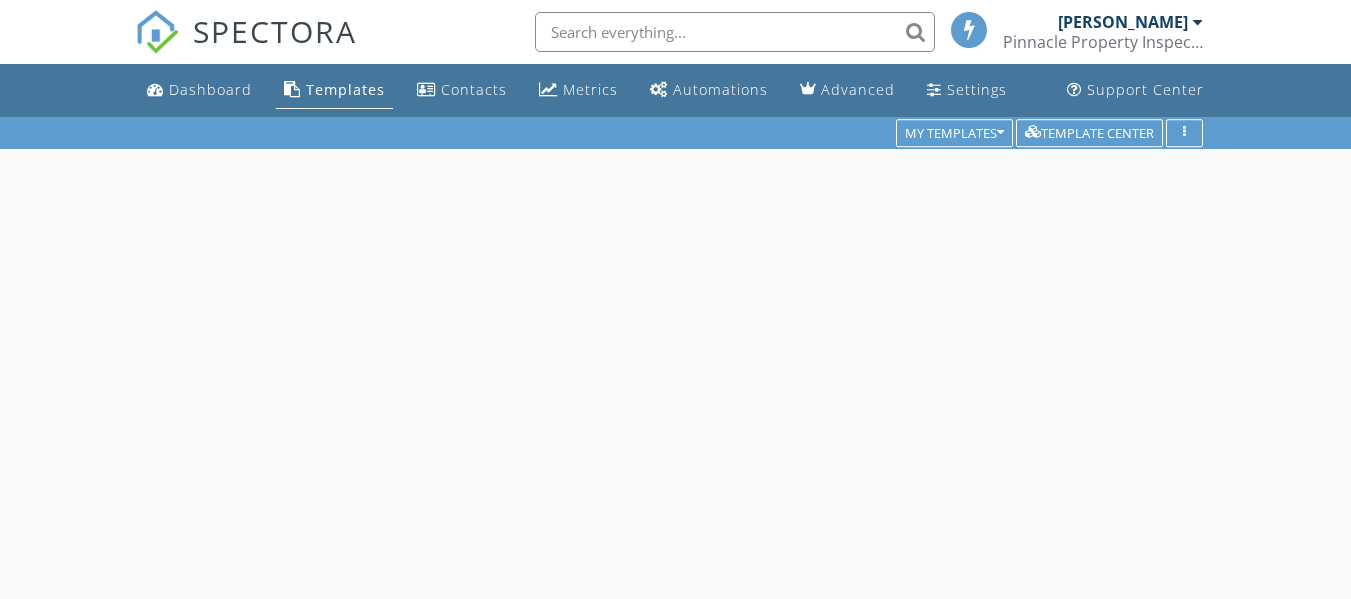 scroll, scrollTop: 0, scrollLeft: 0, axis: both 